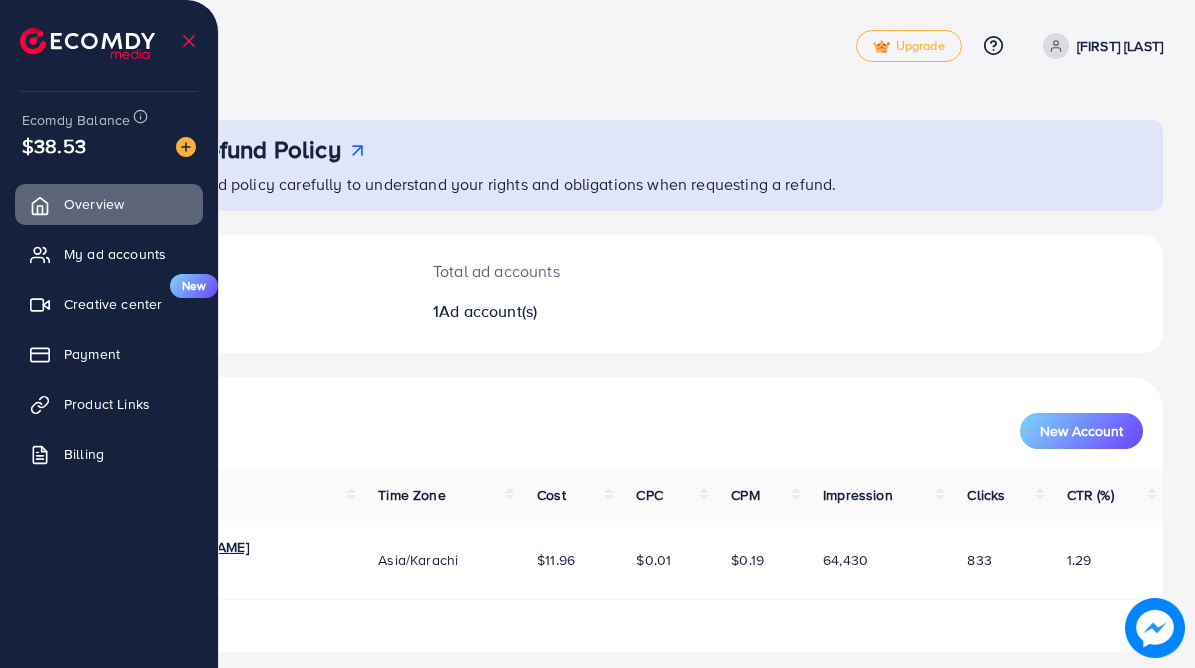 scroll, scrollTop: 0, scrollLeft: 0, axis: both 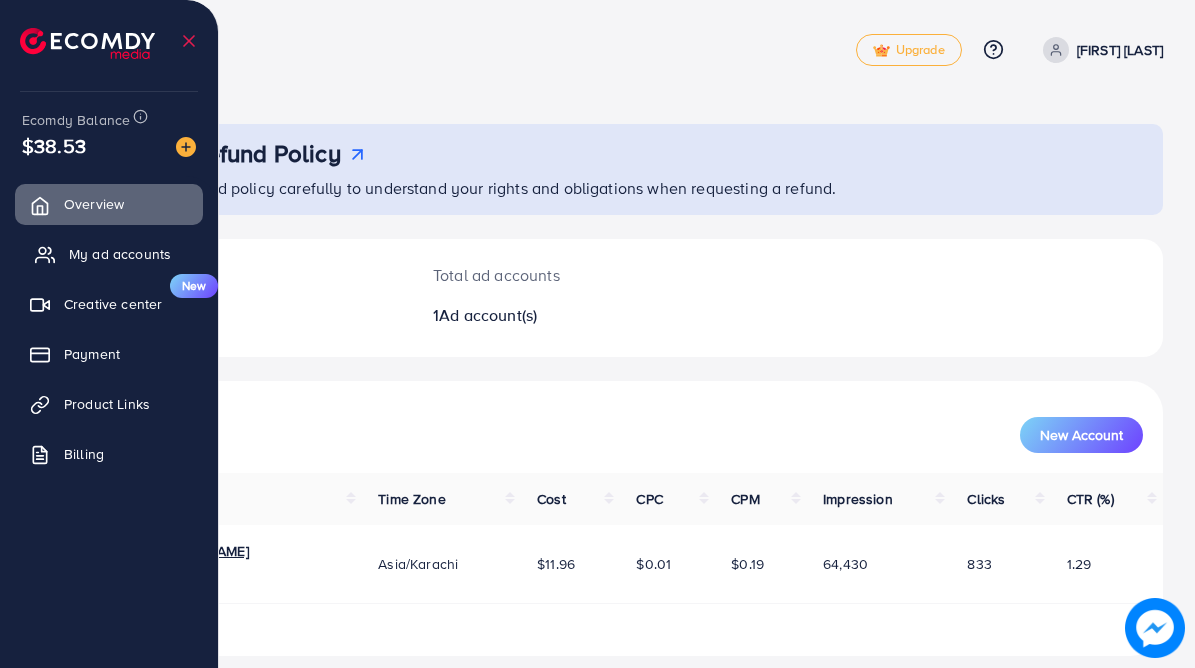 click on "My ad accounts" at bounding box center (120, 254) 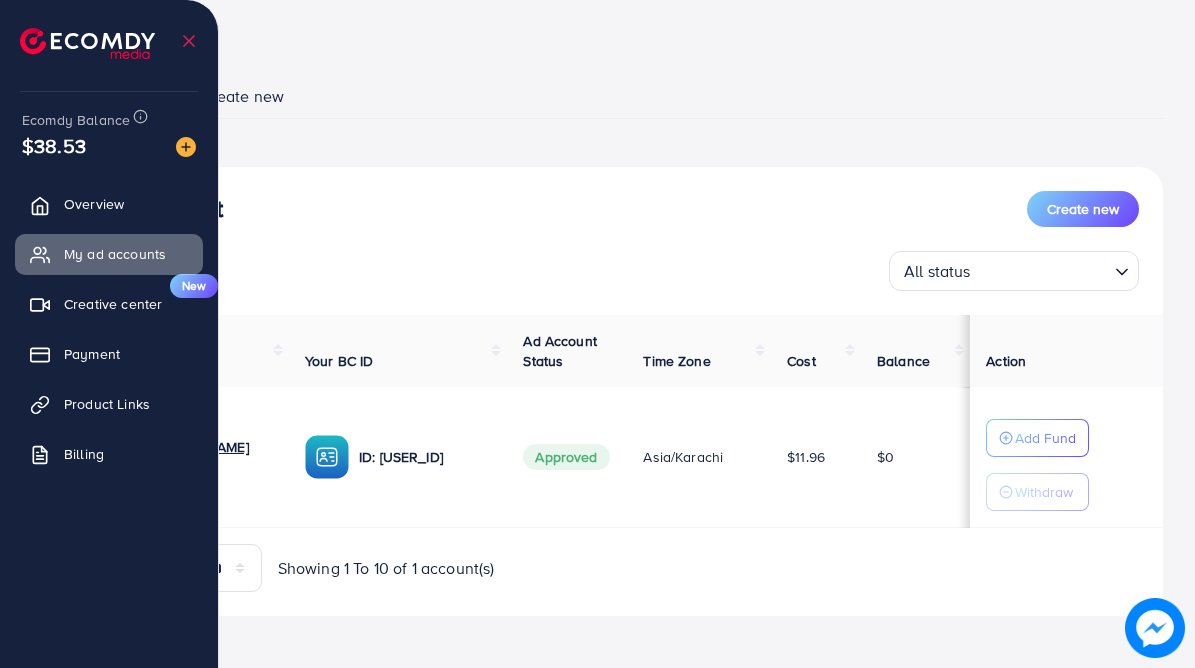 scroll, scrollTop: 82, scrollLeft: 0, axis: vertical 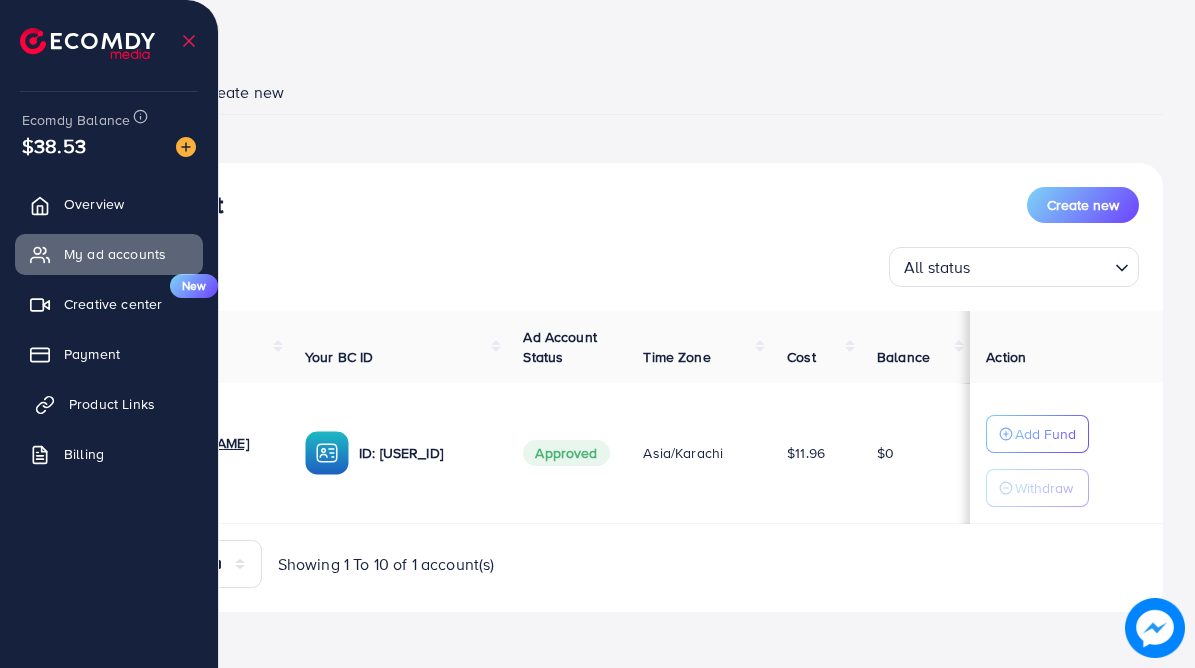 click on "Product Links" at bounding box center [112, 404] 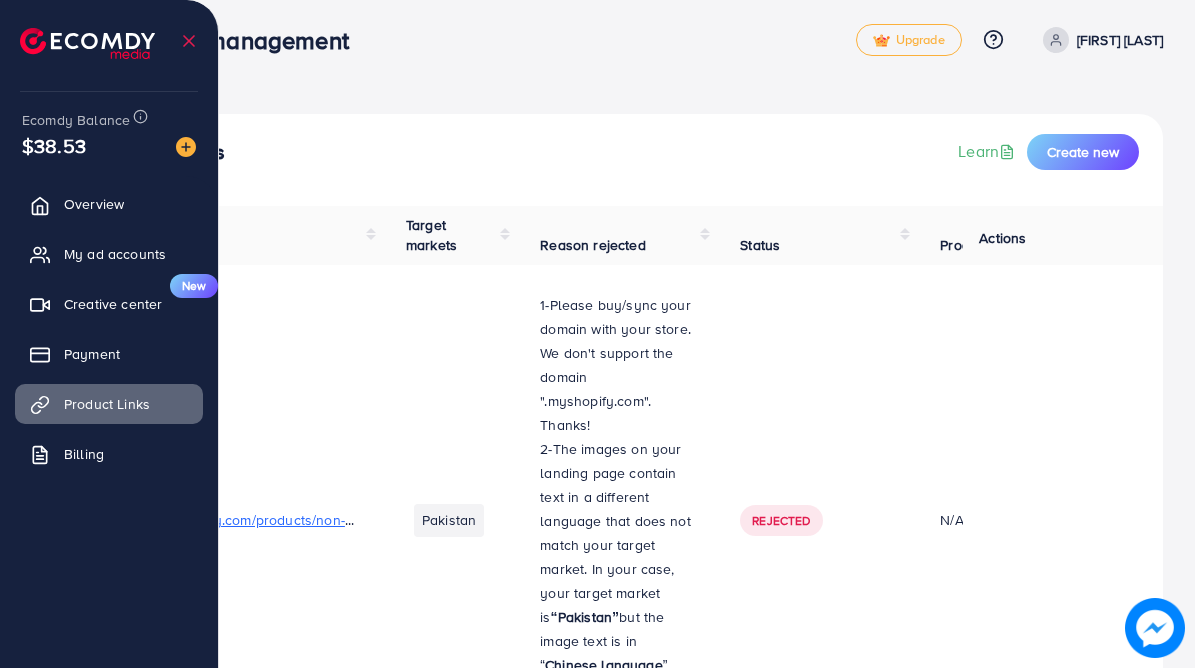 scroll, scrollTop: 0, scrollLeft: 0, axis: both 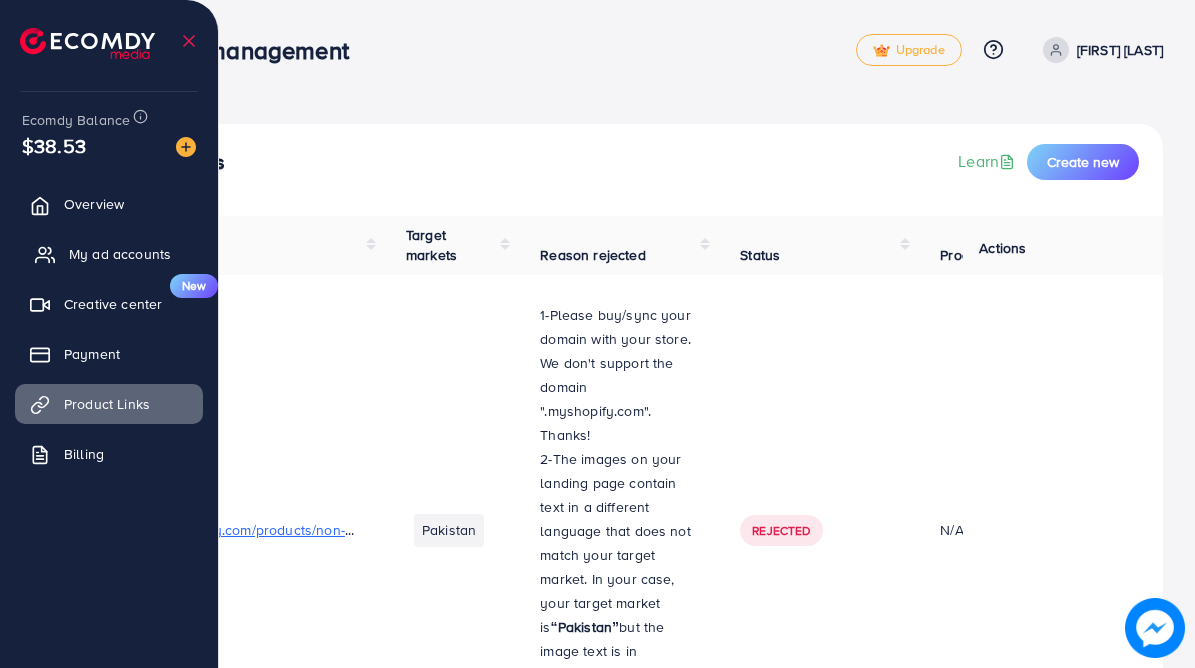 click on "My ad accounts" at bounding box center (120, 254) 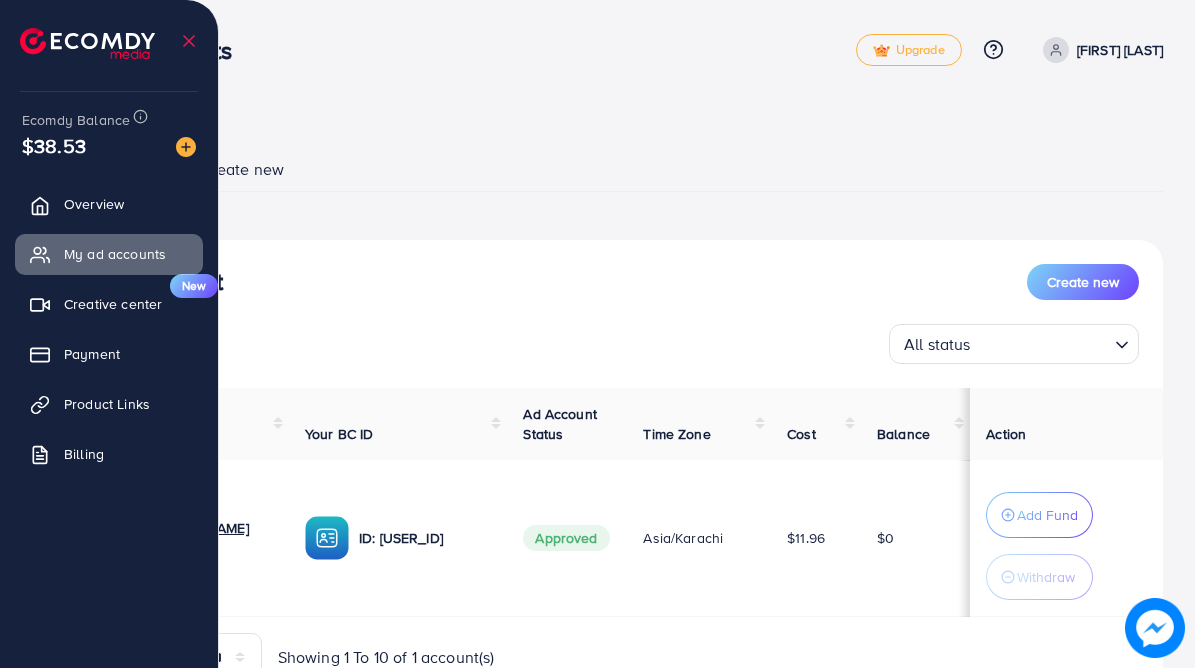 click at bounding box center [327, 538] 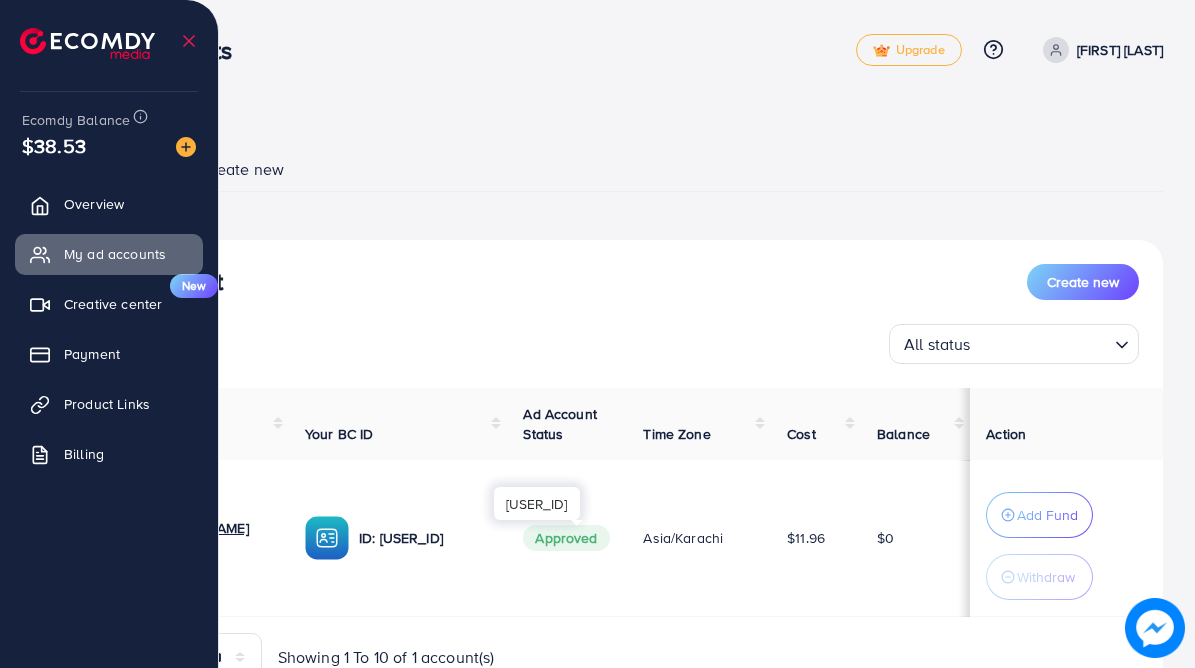 click on "ID: [USER_ID]" at bounding box center (425, 538) 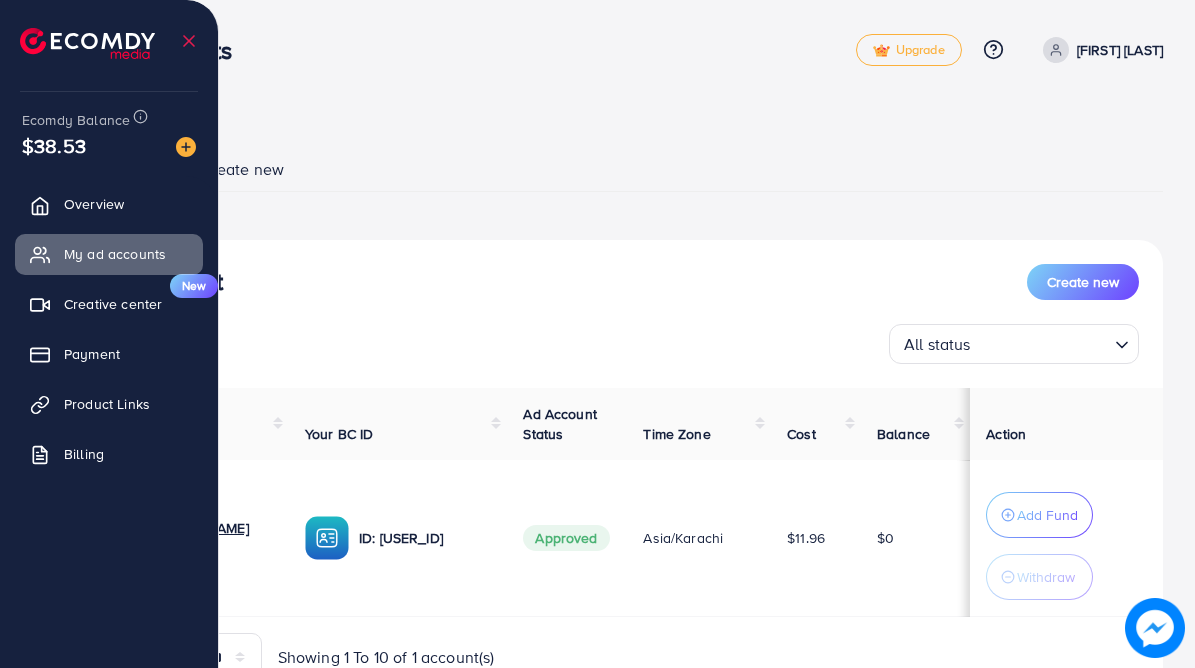 click on "ID: [USER_ID]" at bounding box center (398, 538) 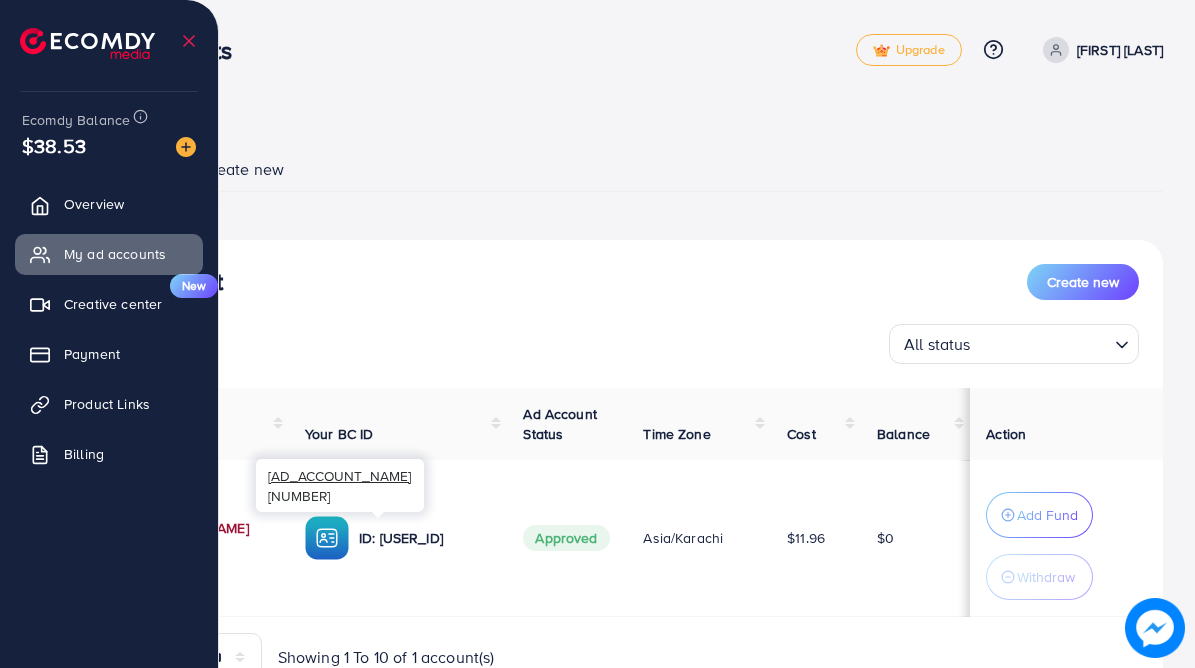 click on "[AD_ACCOUNT_NAME]" at bounding box center (187, 528) 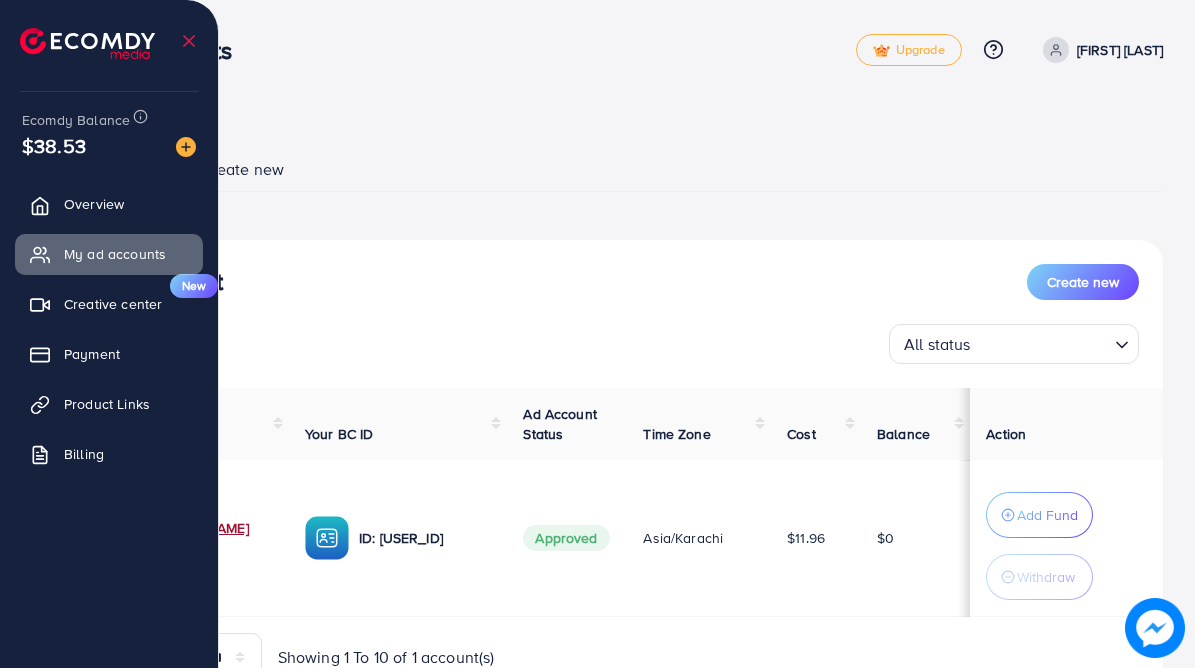 scroll, scrollTop: 98, scrollLeft: 0, axis: vertical 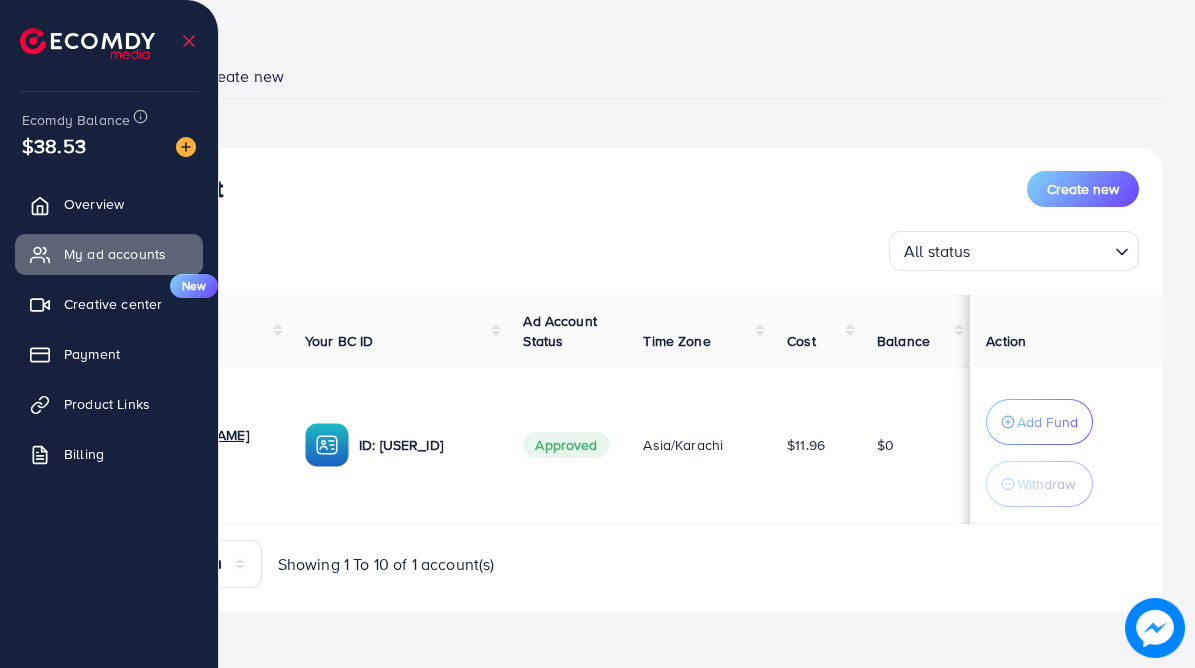 click at bounding box center [327, 445] 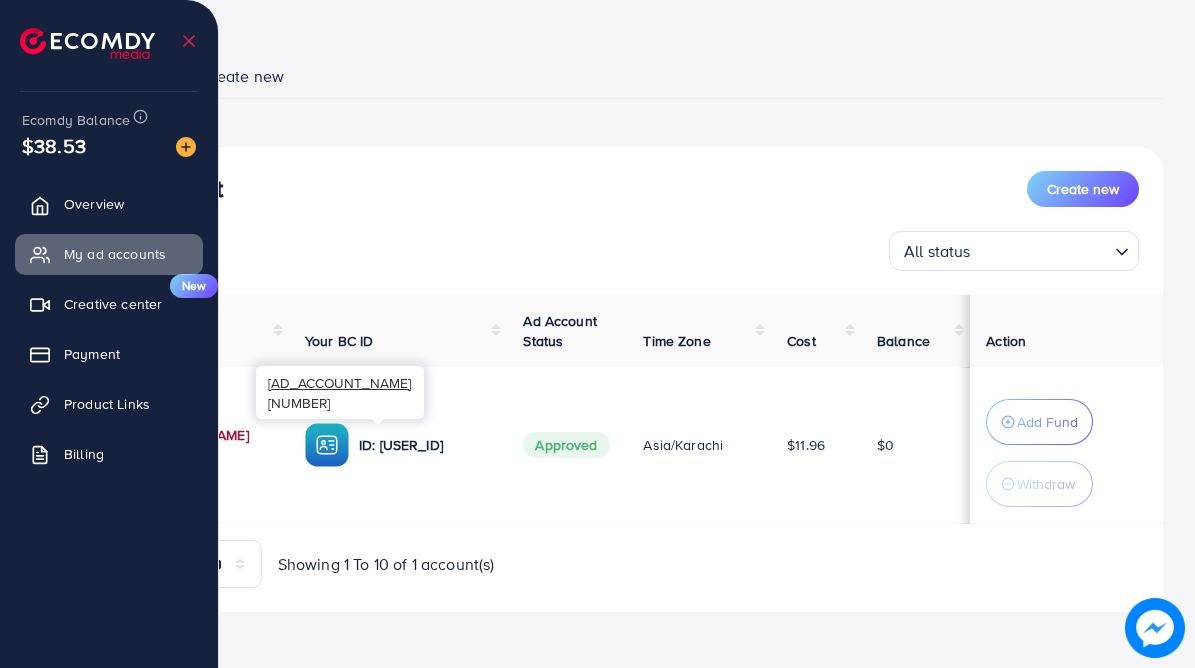 click on "[AD_ACCOUNT_NAME]" at bounding box center [187, 435] 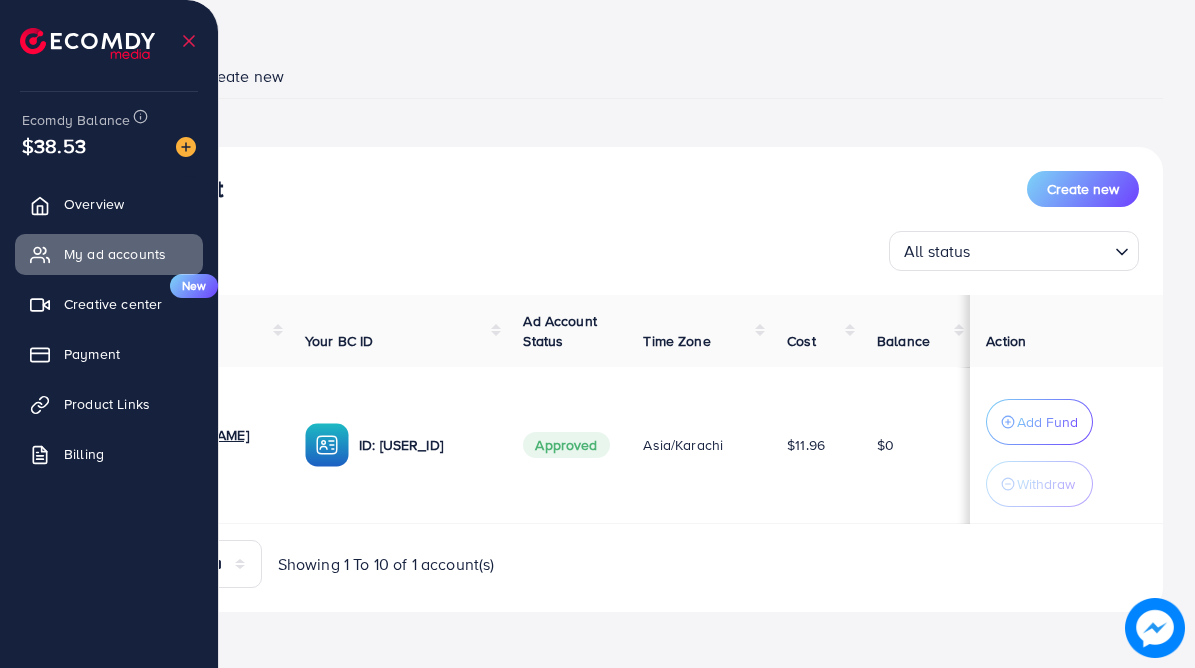 click on "Create new" at bounding box center (242, 76) 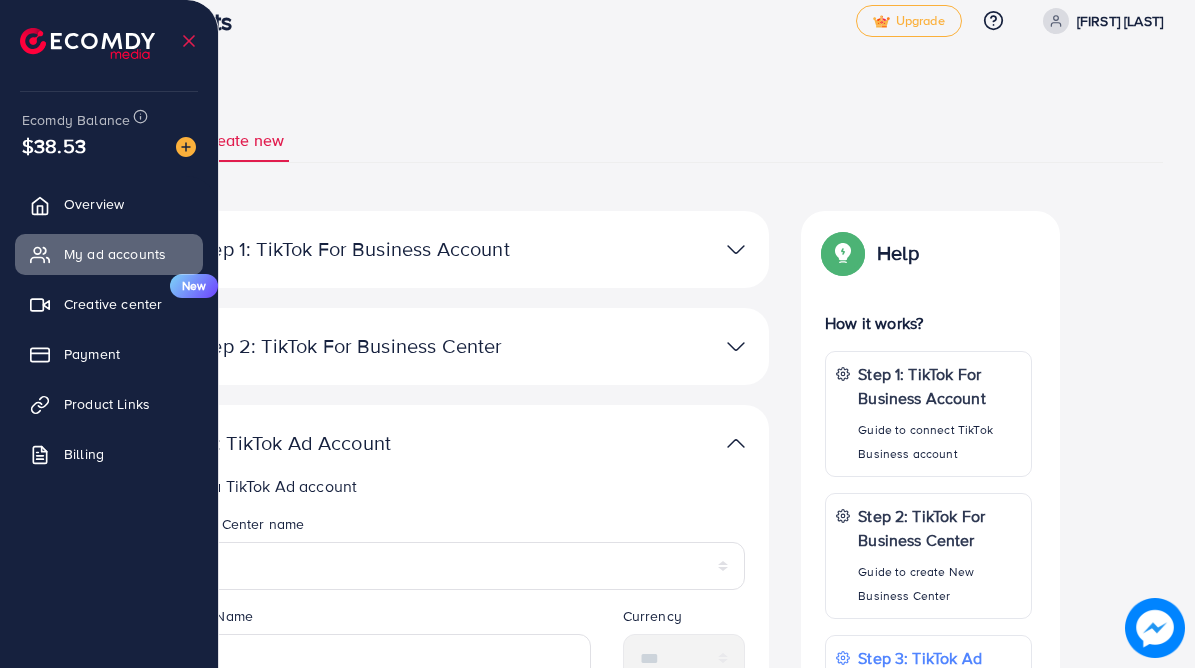 scroll, scrollTop: 33, scrollLeft: 0, axis: vertical 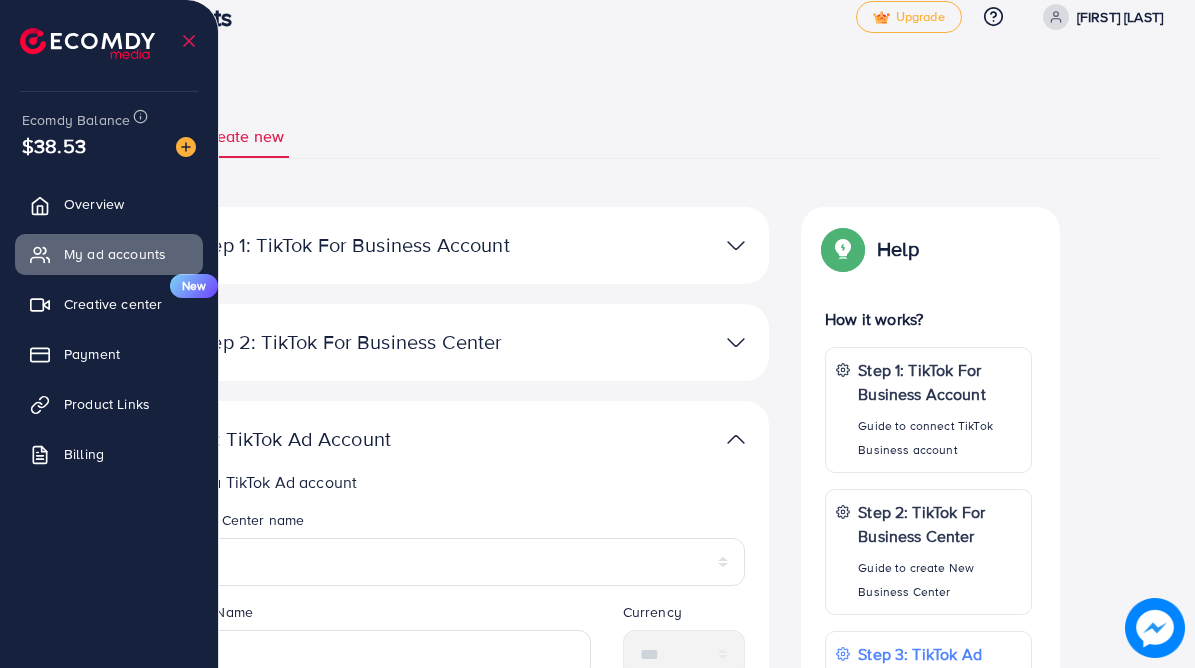 click at bounding box center [736, 245] 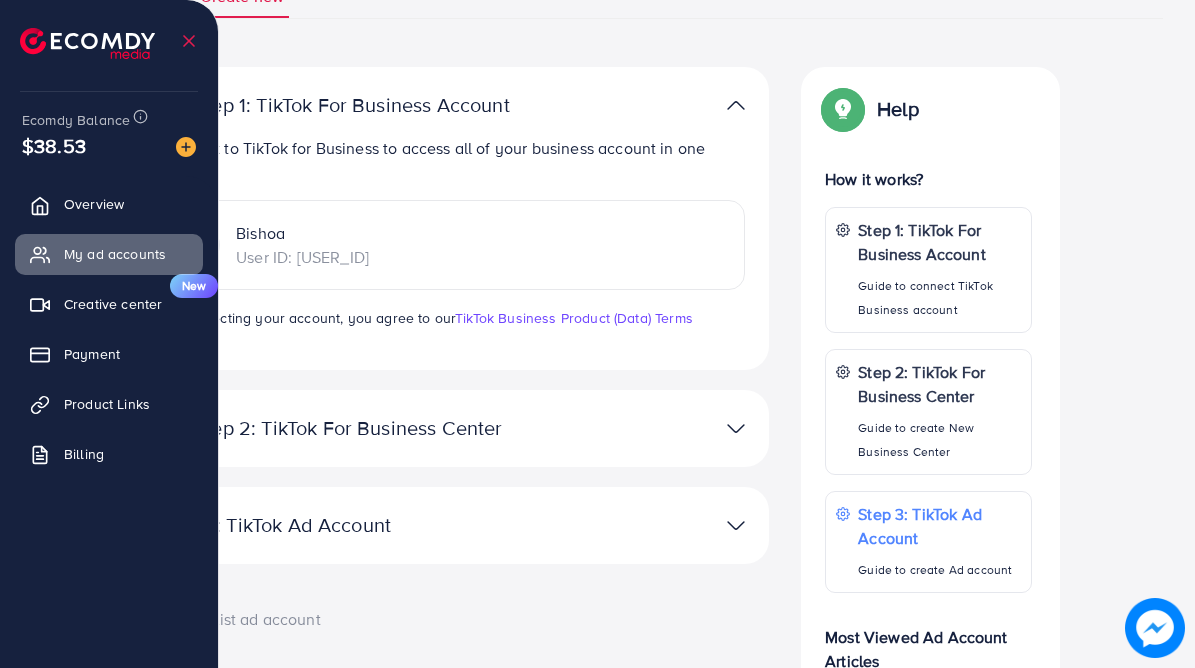 scroll, scrollTop: 179, scrollLeft: 0, axis: vertical 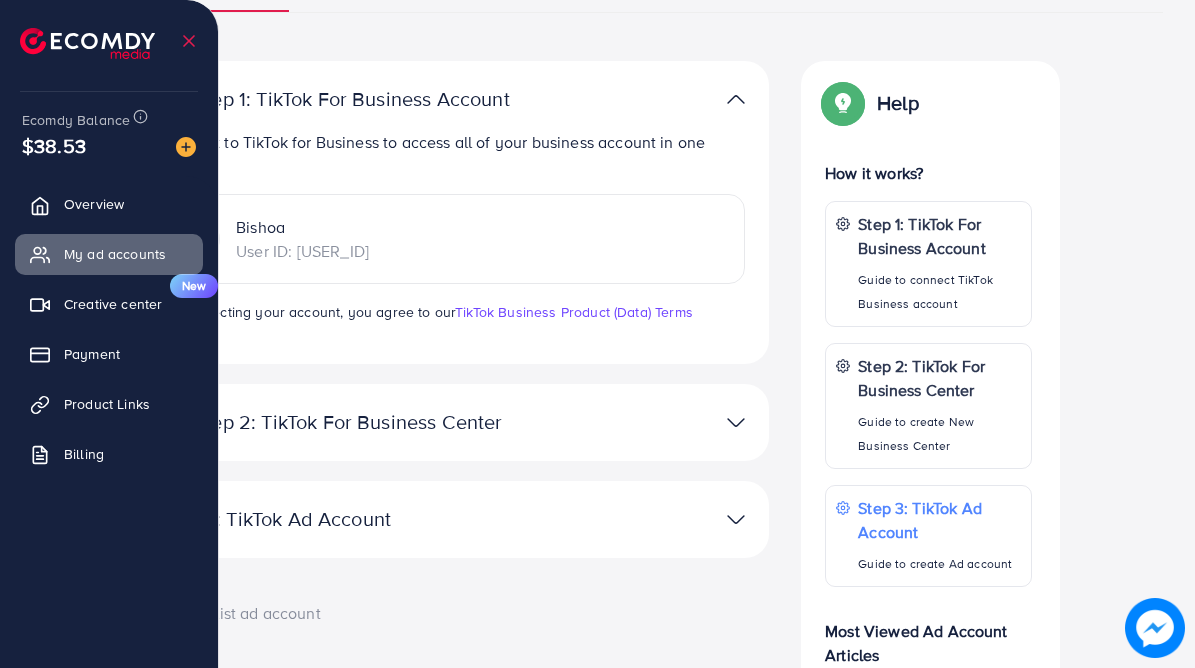 click at bounding box center (658, 422) 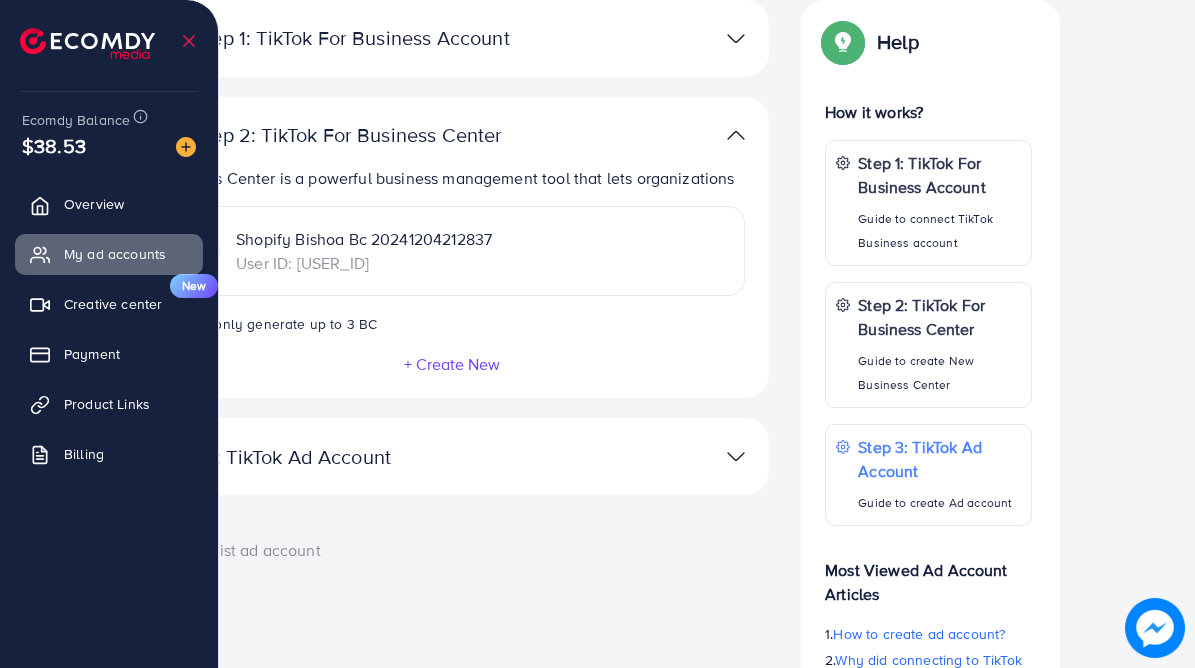 scroll, scrollTop: 246, scrollLeft: 0, axis: vertical 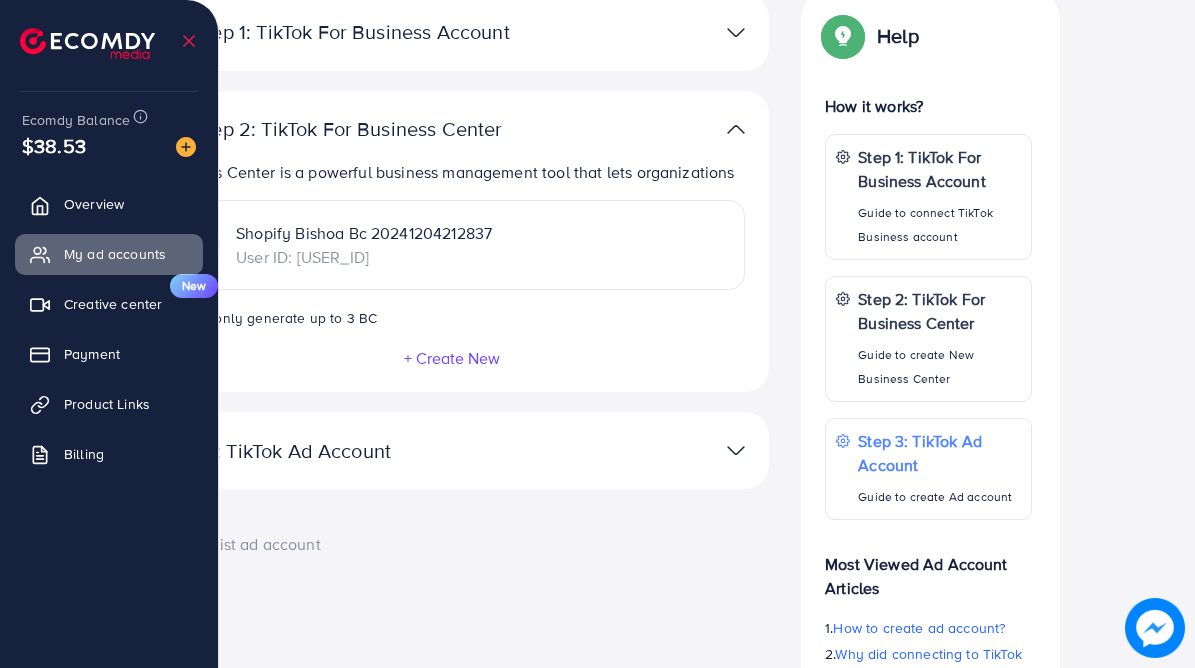 click at bounding box center (736, 450) 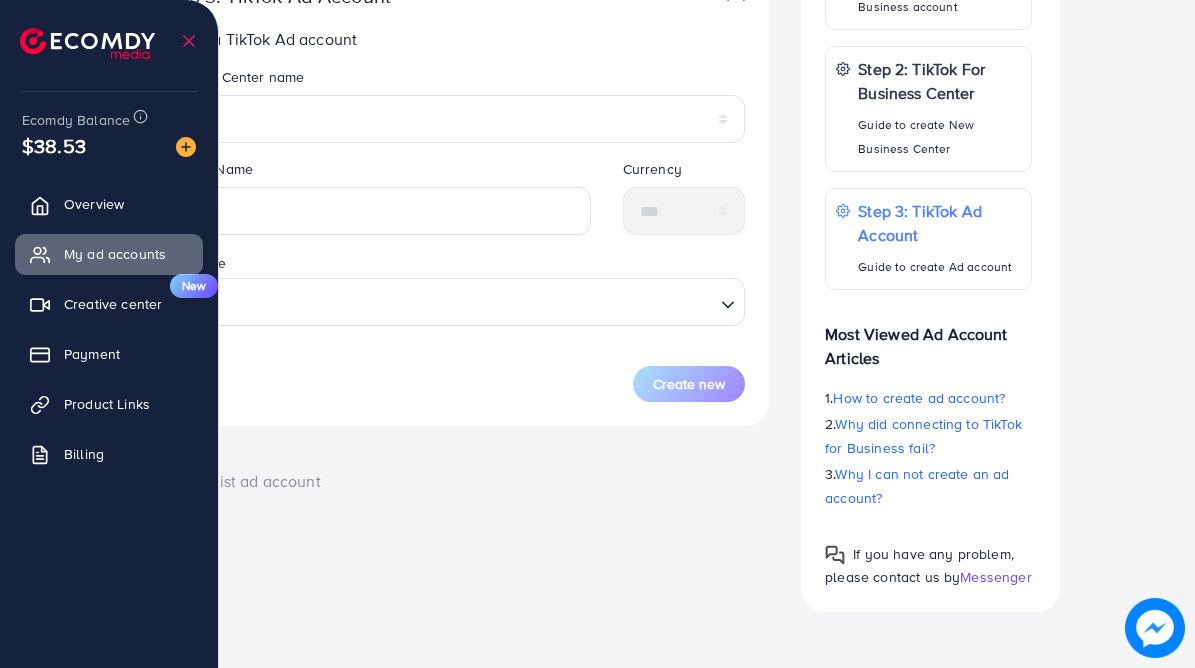scroll, scrollTop: 547, scrollLeft: 0, axis: vertical 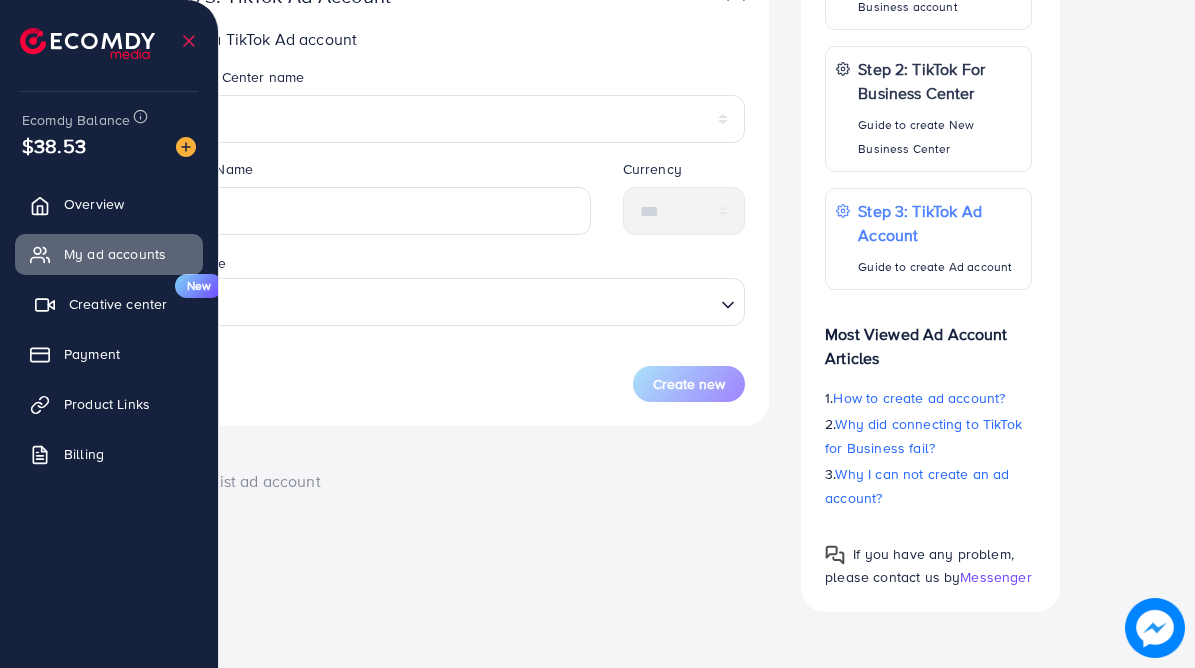 click on "Creative center  New" at bounding box center [109, 304] 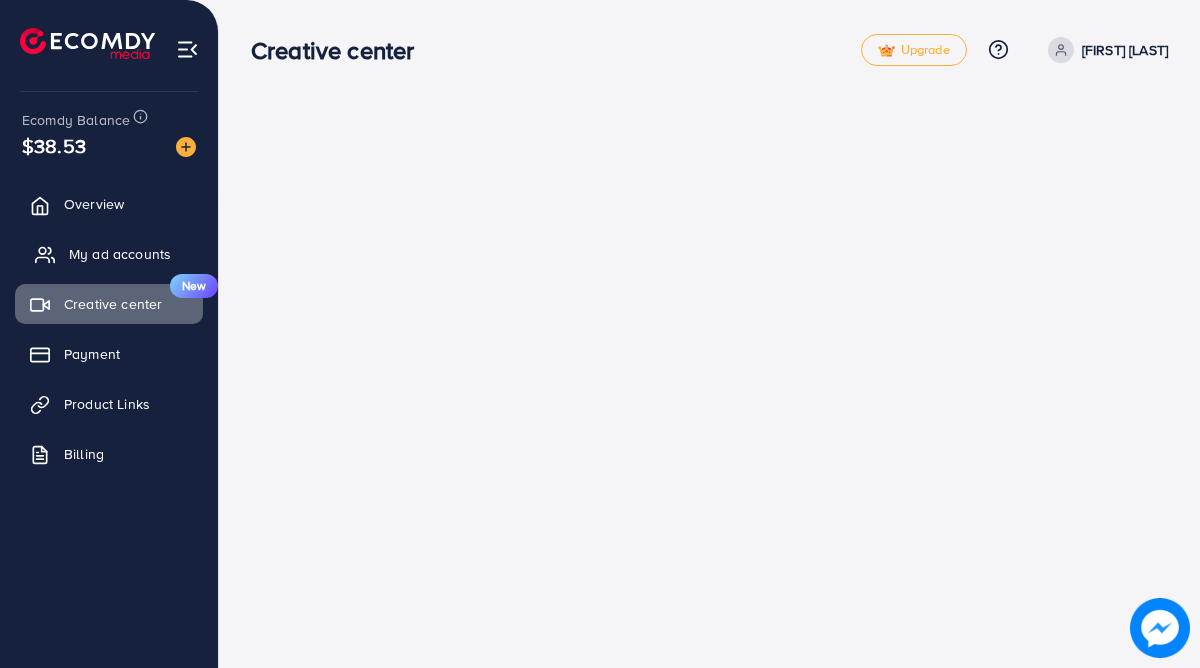 click on "My ad accounts" at bounding box center [109, 254] 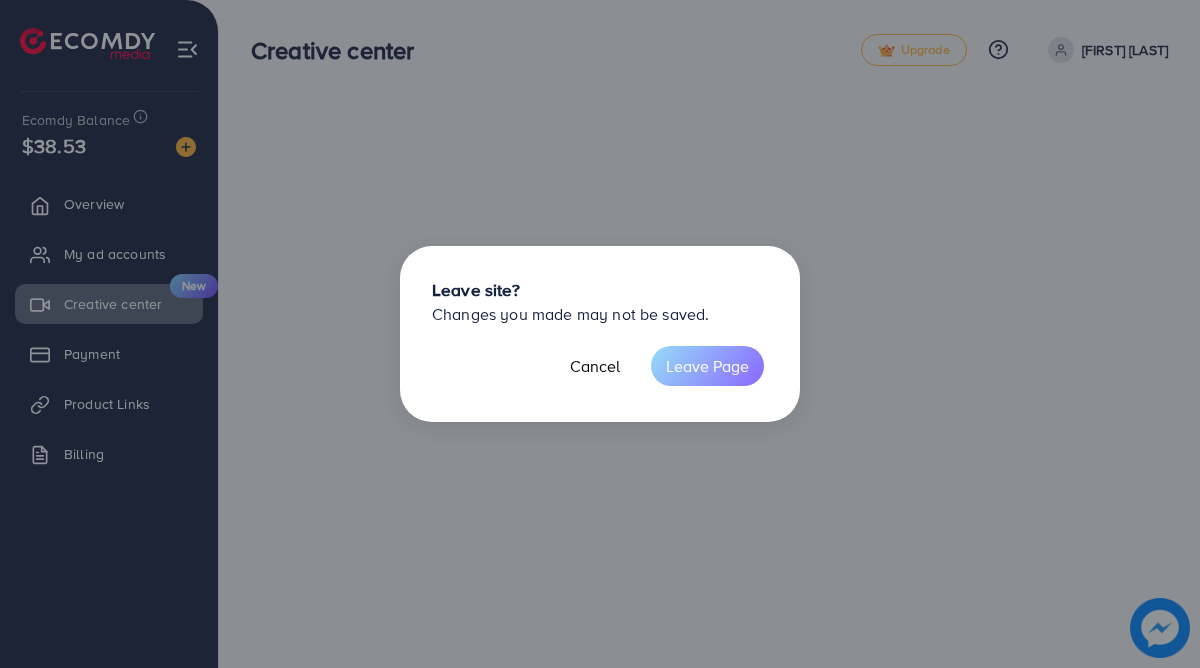 click on "Leave Page" at bounding box center [707, 366] 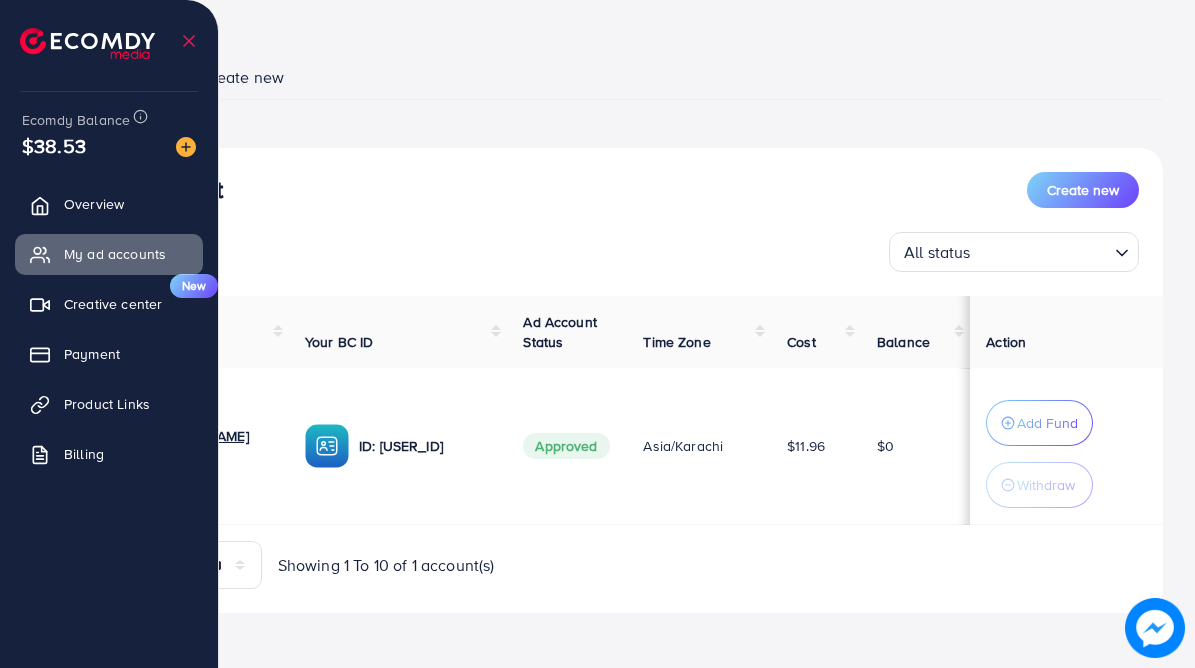 scroll, scrollTop: 98, scrollLeft: 0, axis: vertical 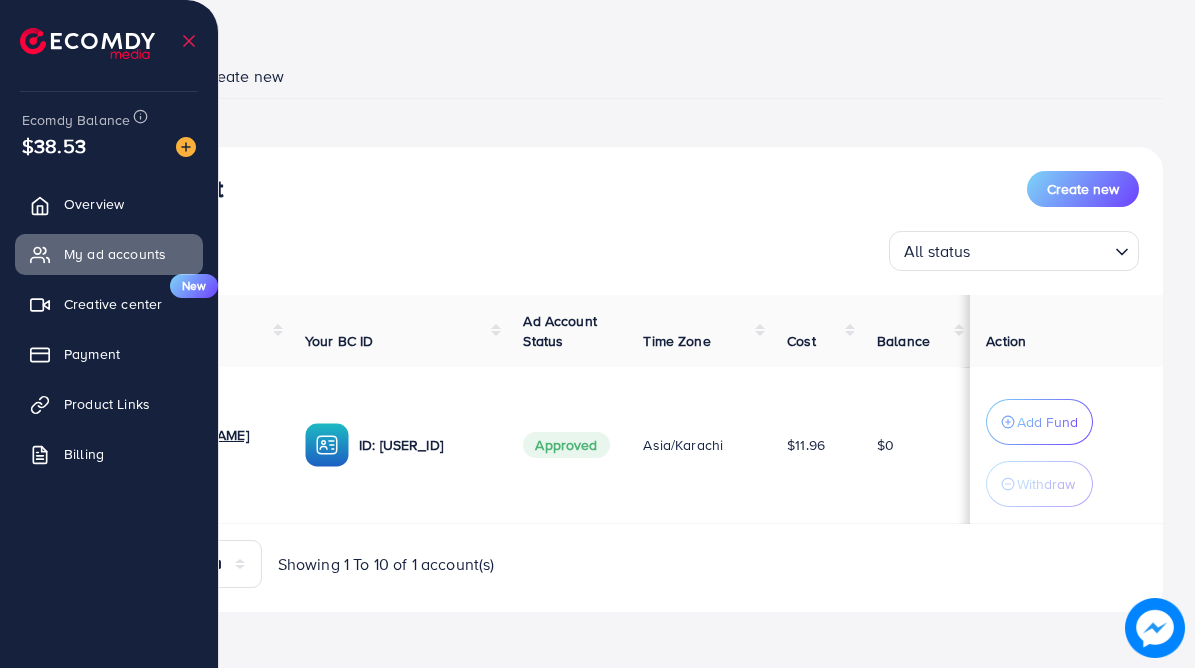 click on "Ad Account" at bounding box center [85, 341] 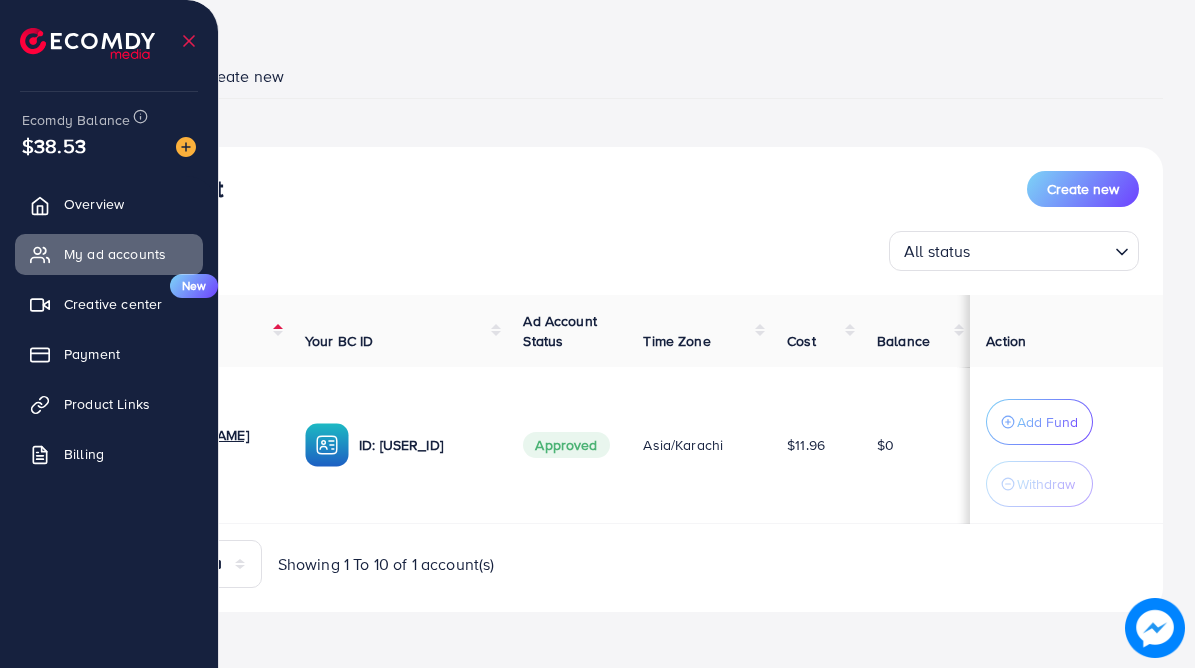 click at bounding box center [70, 445] 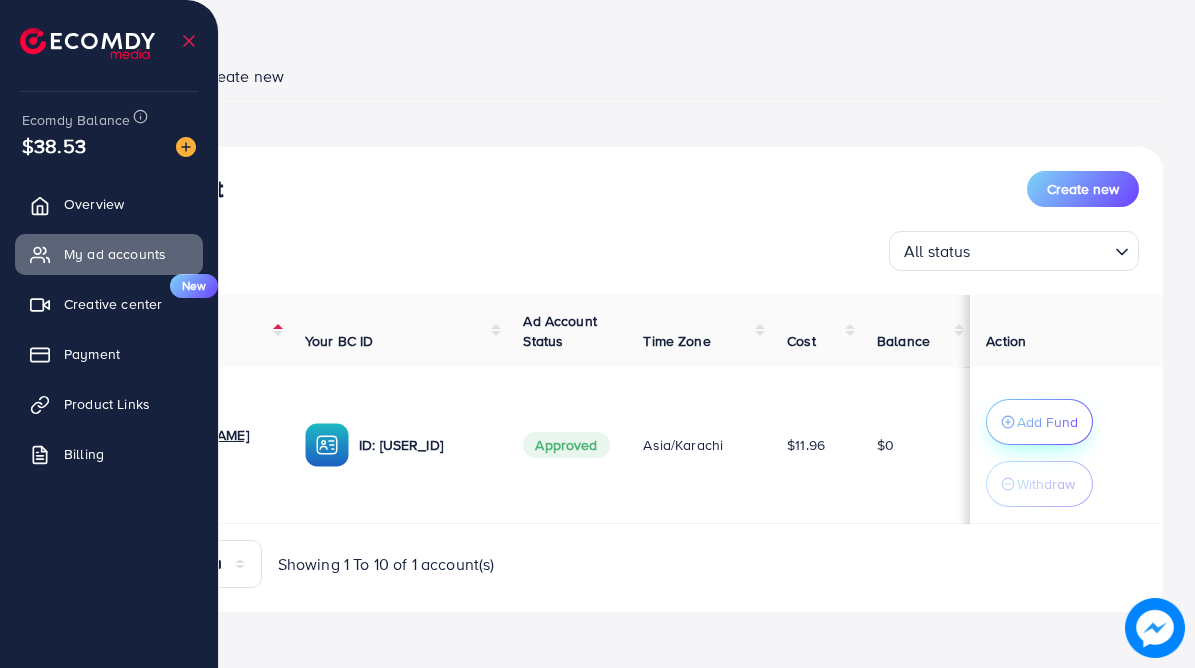 click on "Add Fund" at bounding box center (1047, 422) 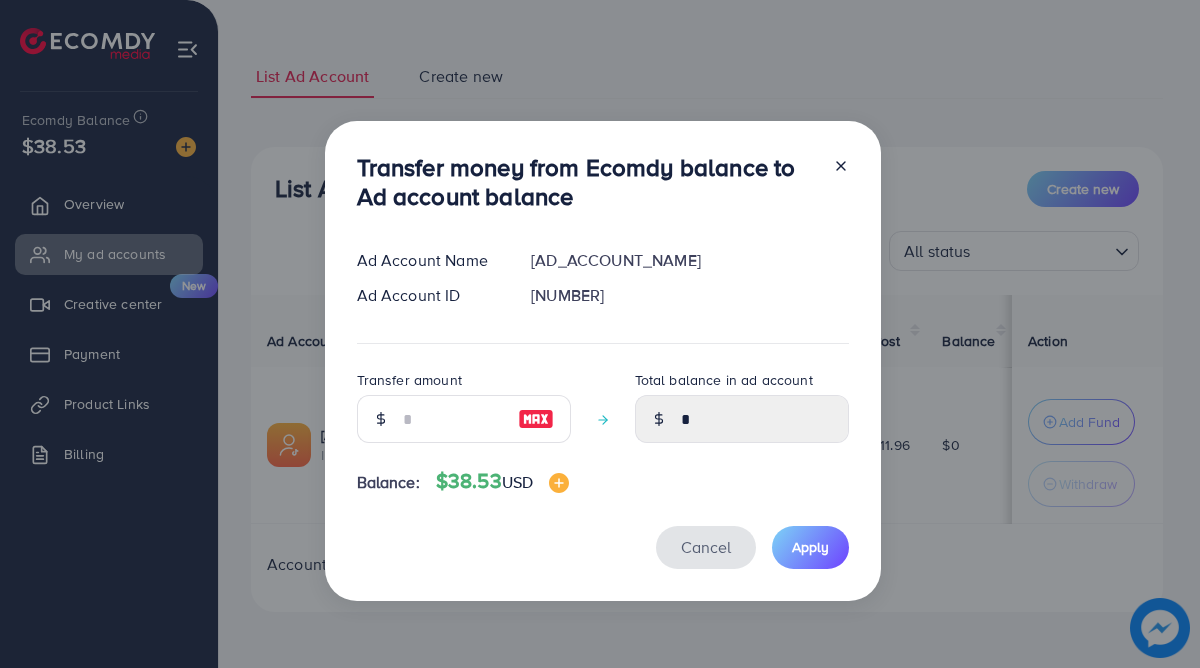 click on "Cancel" at bounding box center (706, 547) 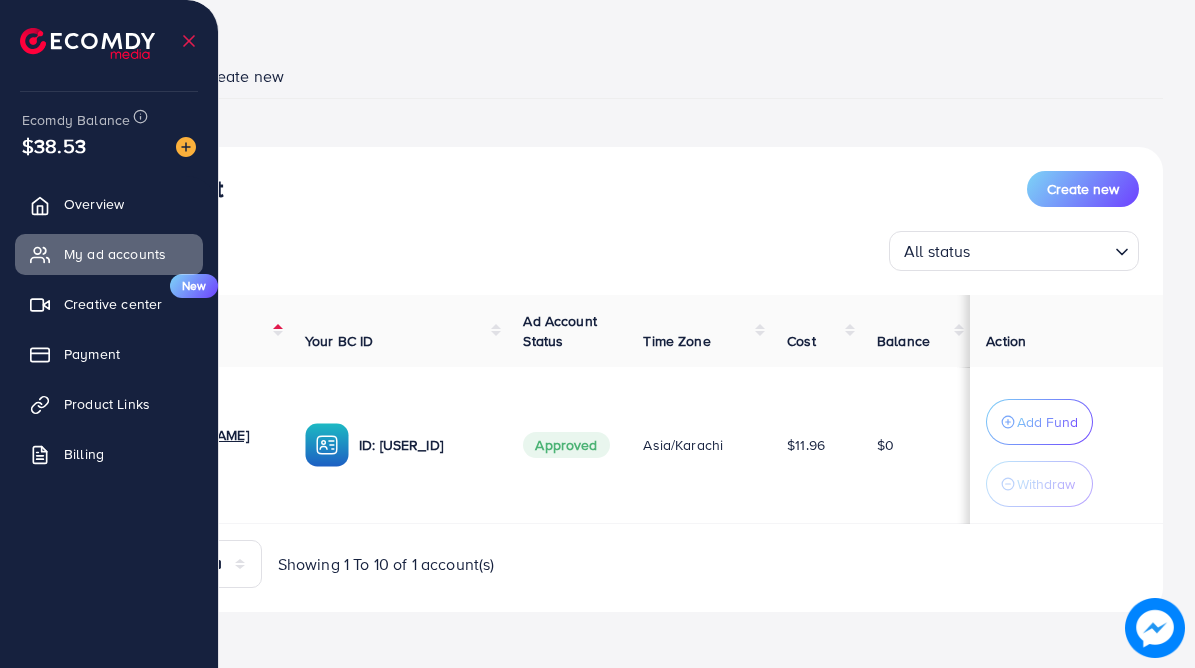 scroll, scrollTop: 0, scrollLeft: 24, axis: horizontal 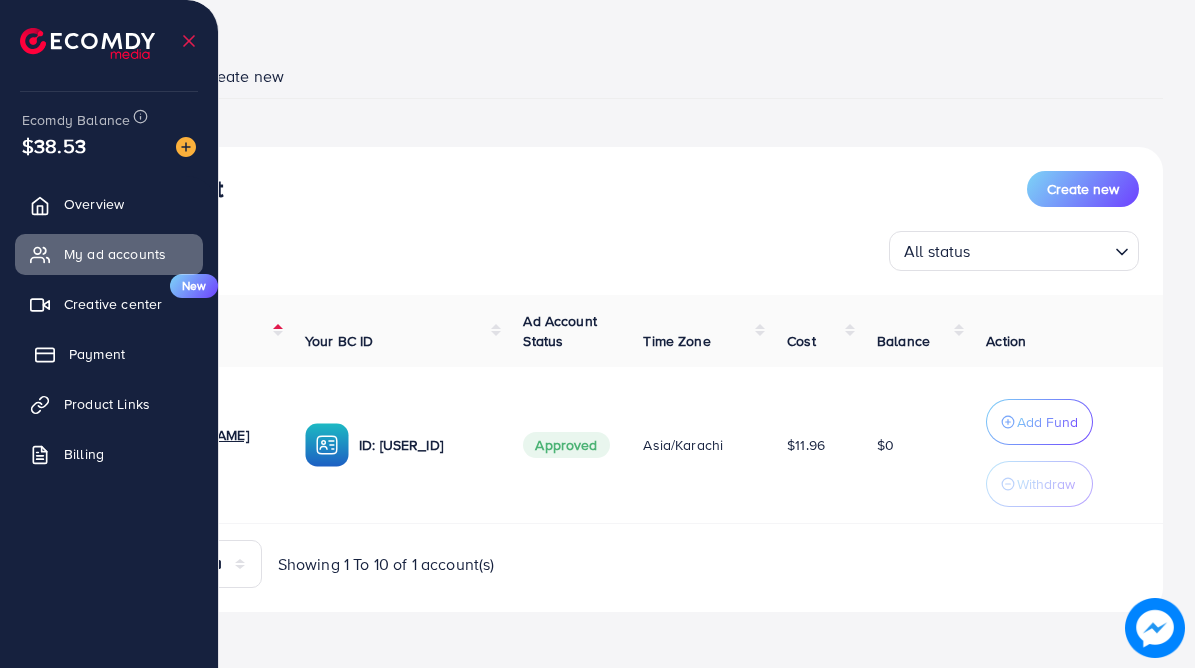 click on "Payment" at bounding box center [97, 354] 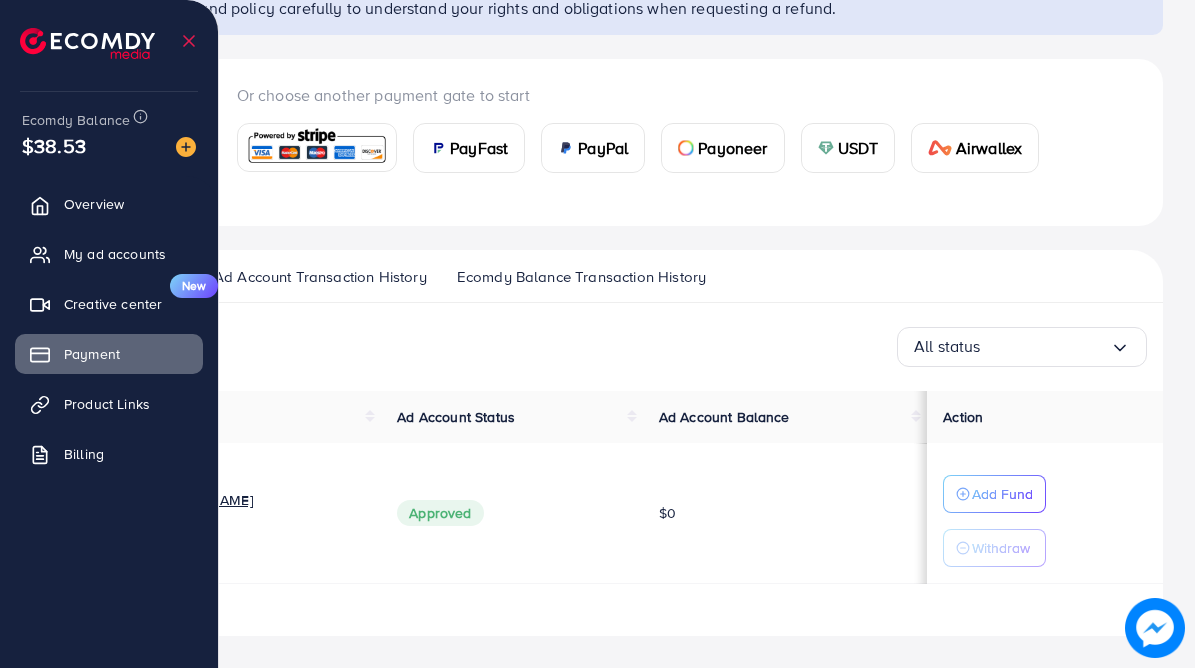 scroll, scrollTop: 217, scrollLeft: 0, axis: vertical 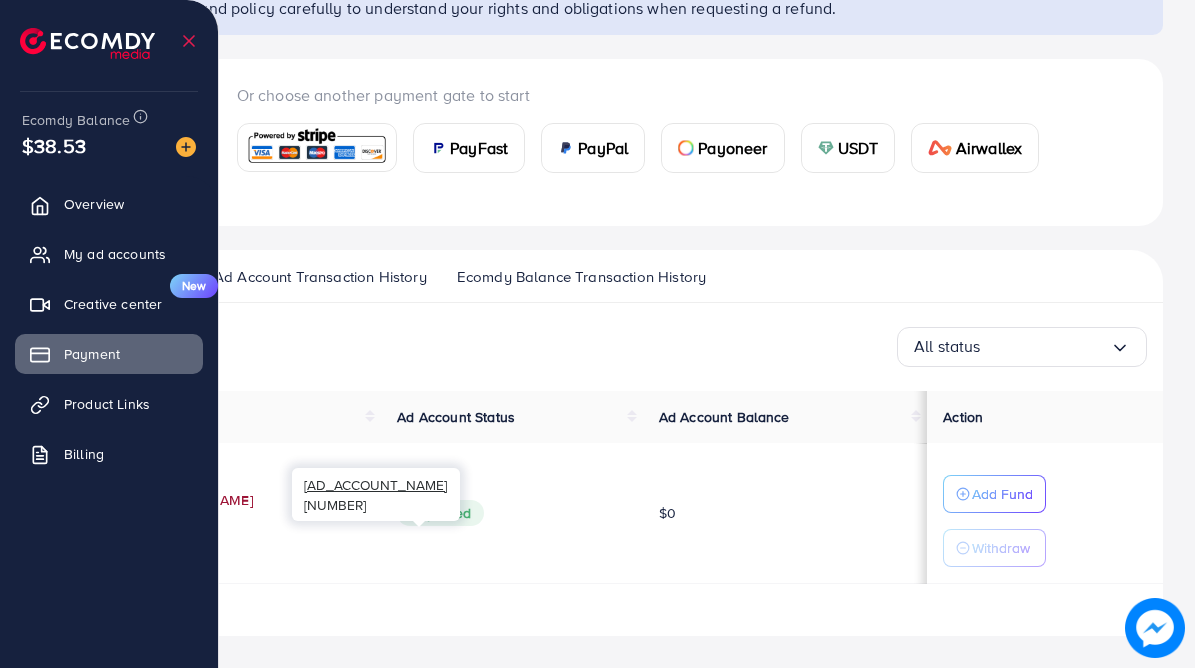 click on "[AD_ACCOUNT_NAME]" at bounding box center [233, 500] 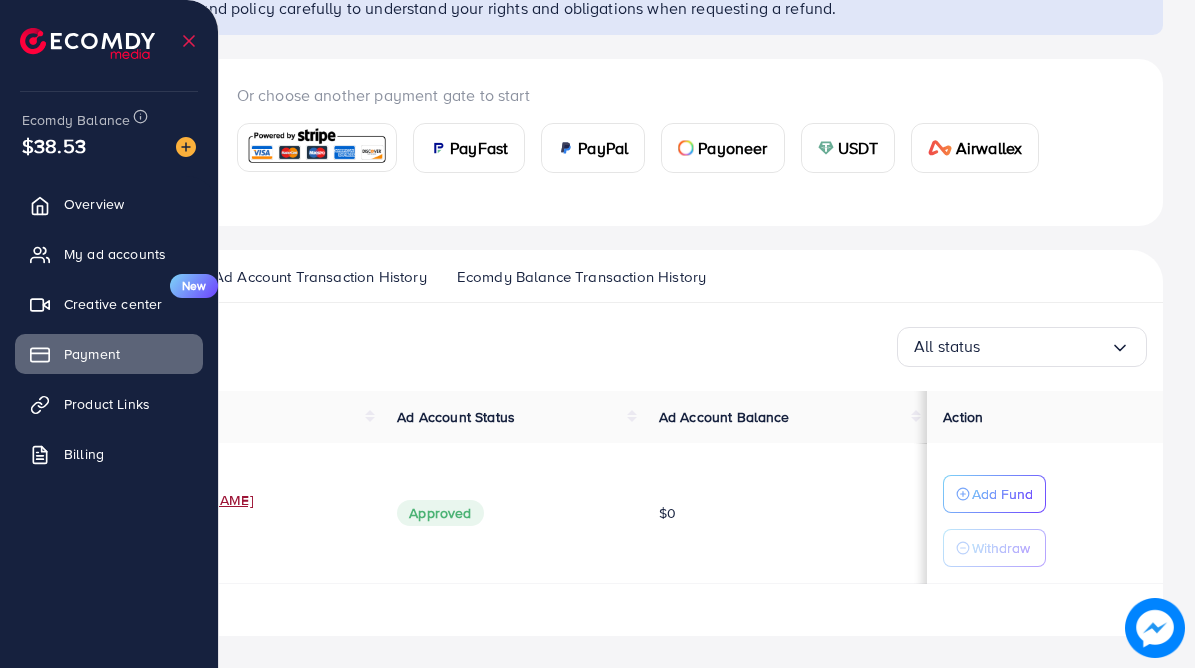 scroll, scrollTop: 206, scrollLeft: 0, axis: vertical 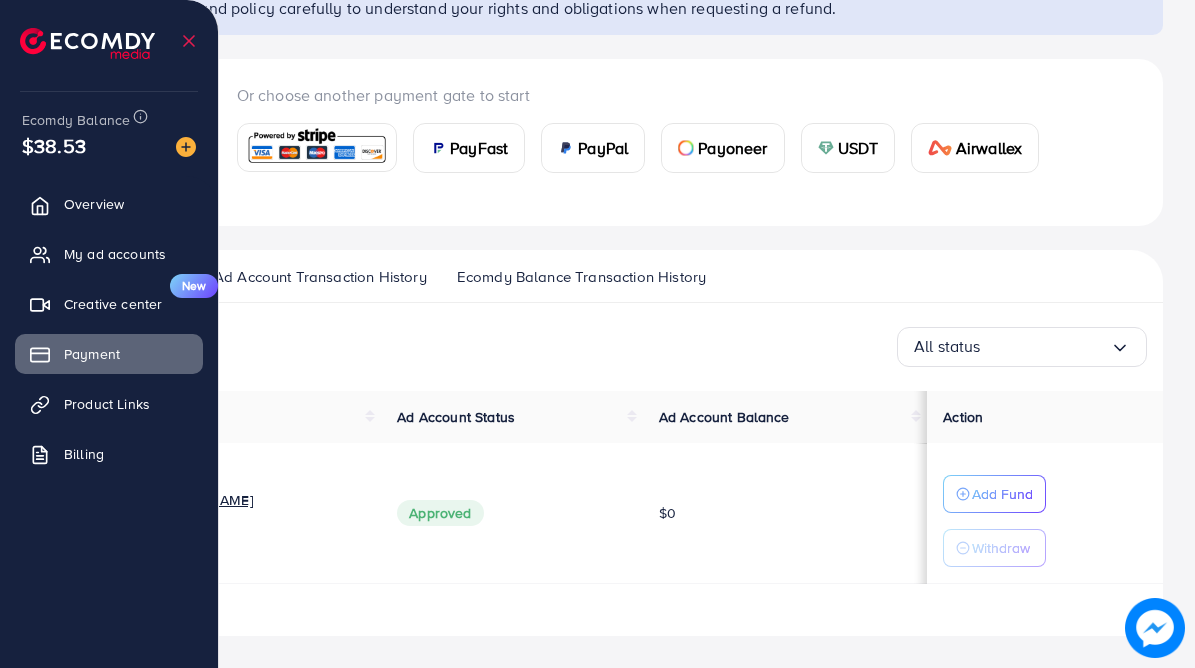 click on "Ad Account Transaction History" at bounding box center (320, 277) 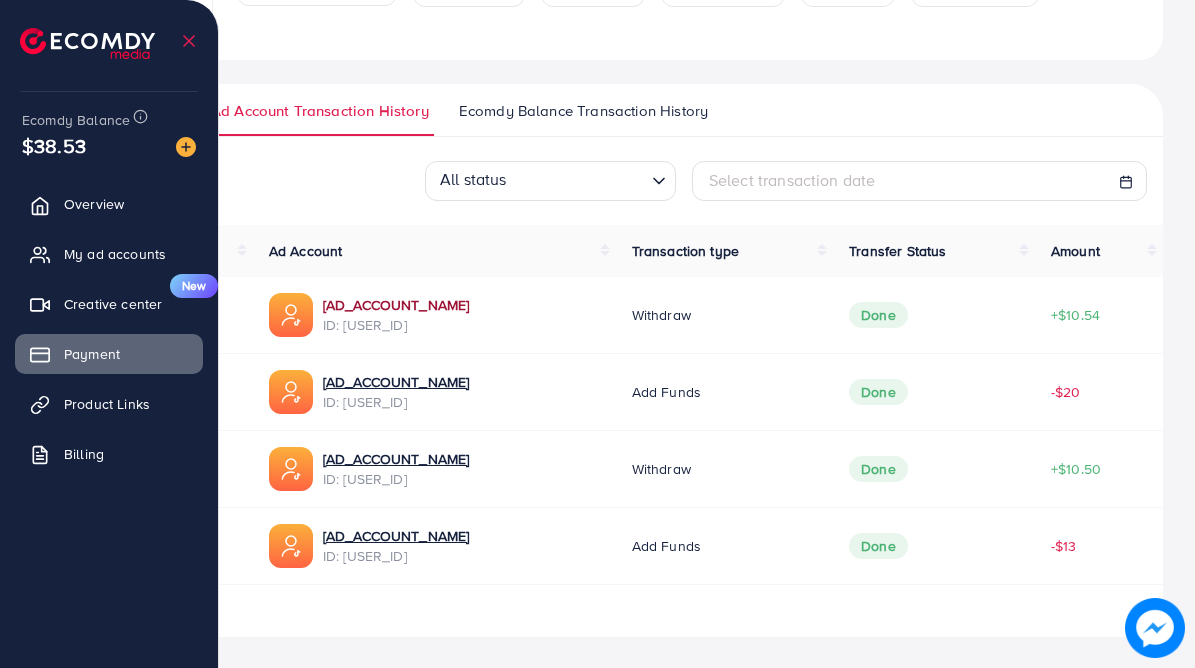 scroll, scrollTop: 356, scrollLeft: 0, axis: vertical 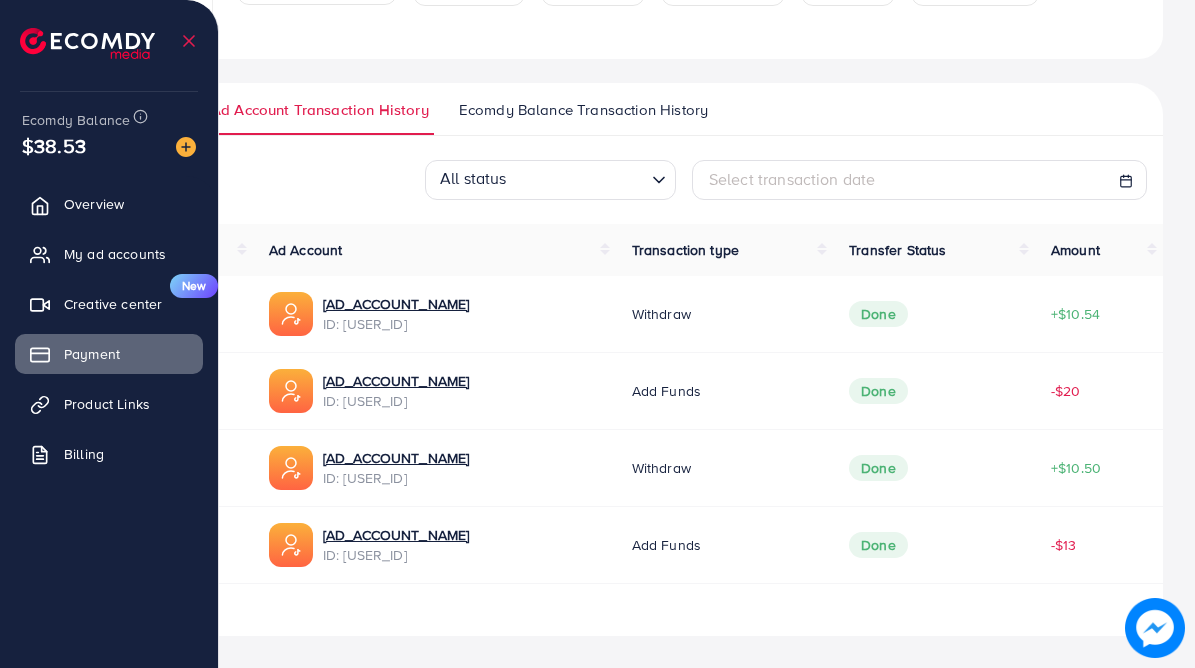 click on "Ecomdy Balance Transaction History" at bounding box center (583, 110) 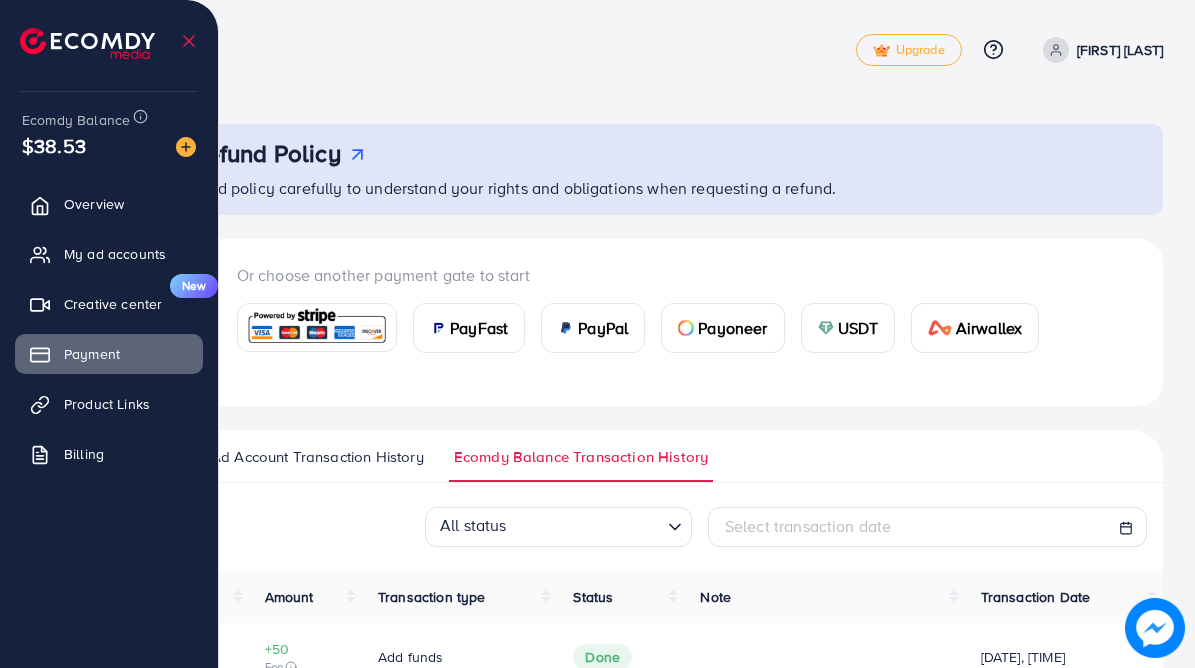 scroll, scrollTop: 146, scrollLeft: 0, axis: vertical 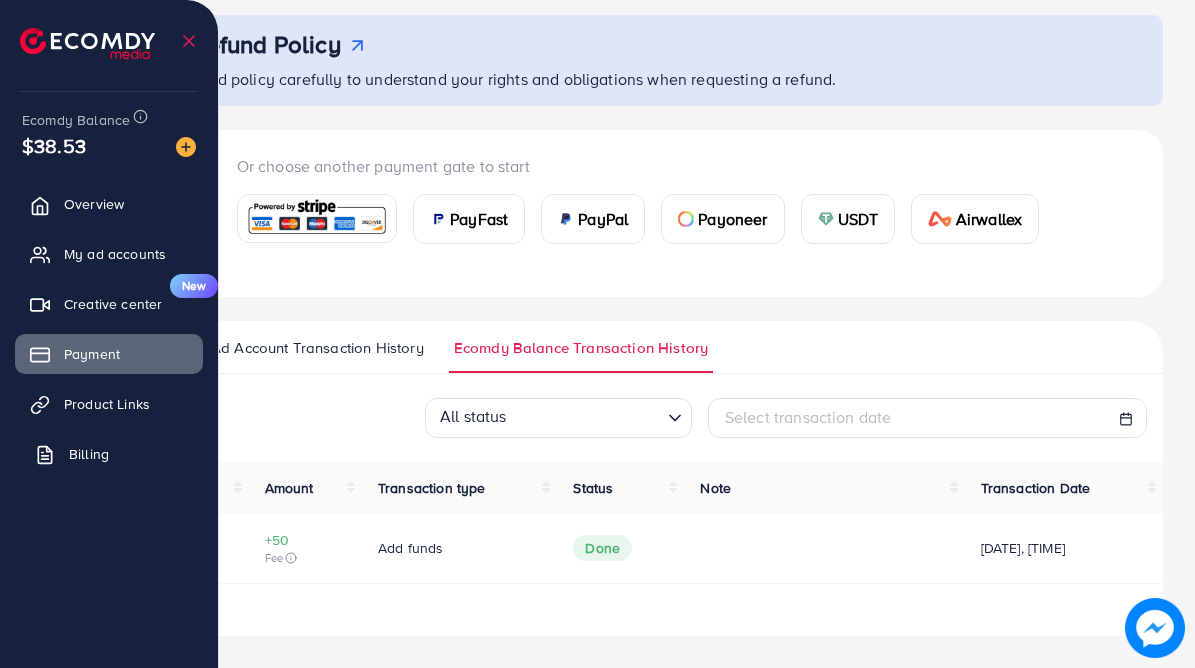 click on "Billing" at bounding box center (89, 454) 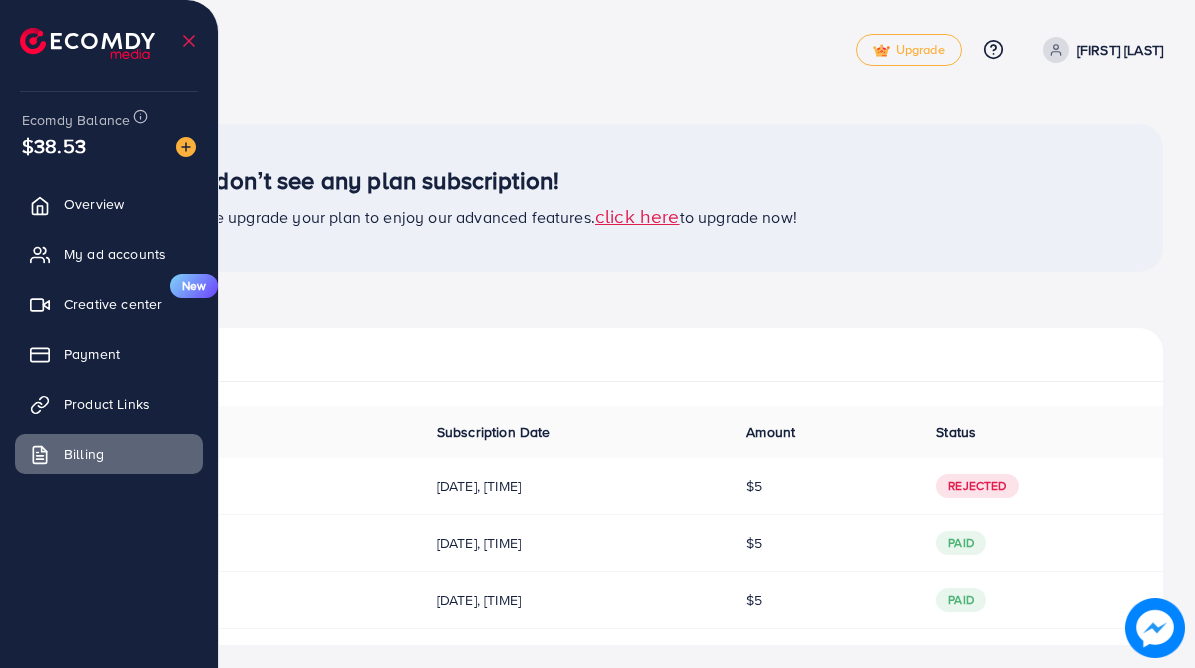 scroll, scrollTop: 9, scrollLeft: 0, axis: vertical 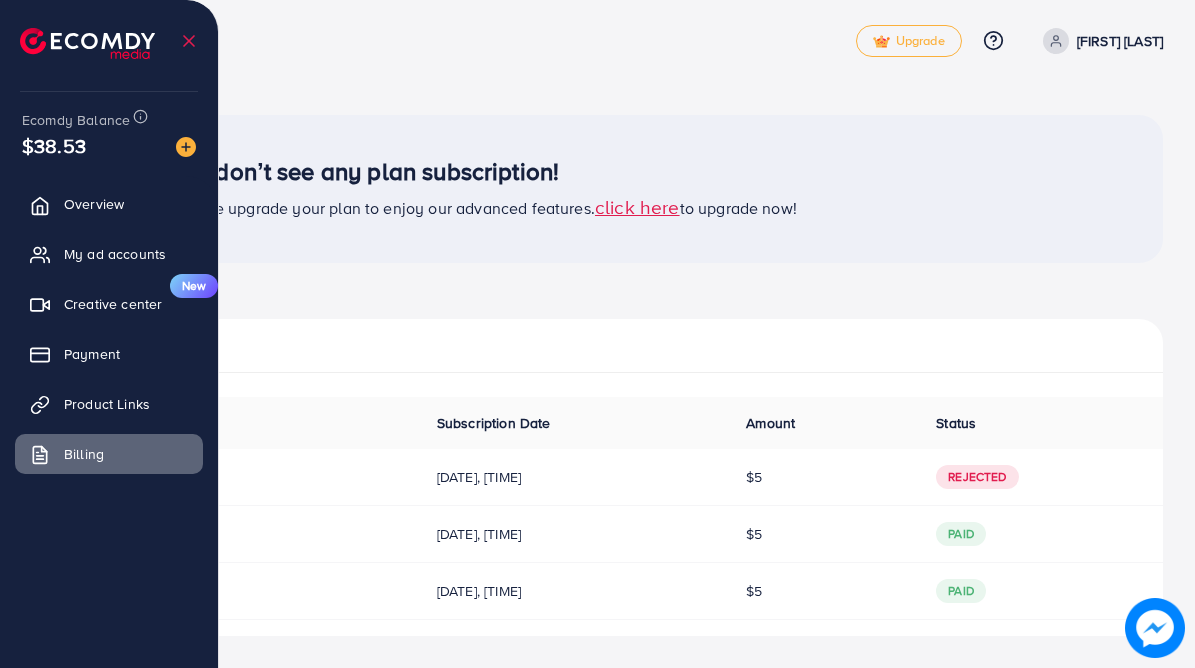 click on "[DATE], [TIME]" at bounding box center [576, 477] 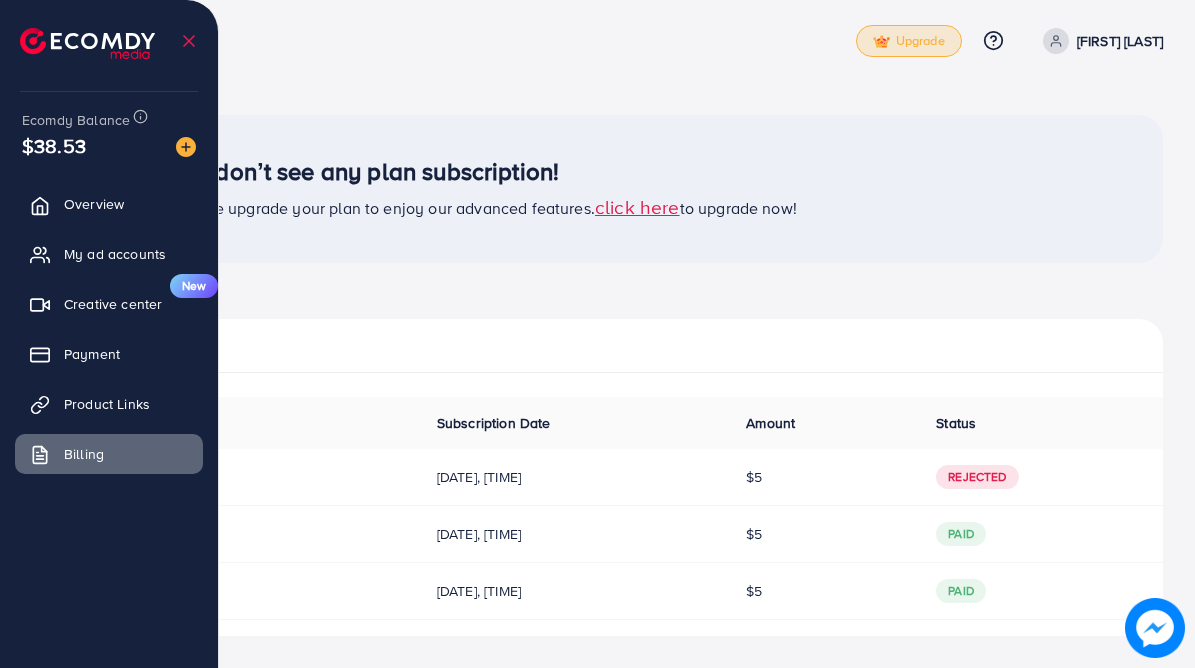 click on "Upgrade" at bounding box center (909, 41) 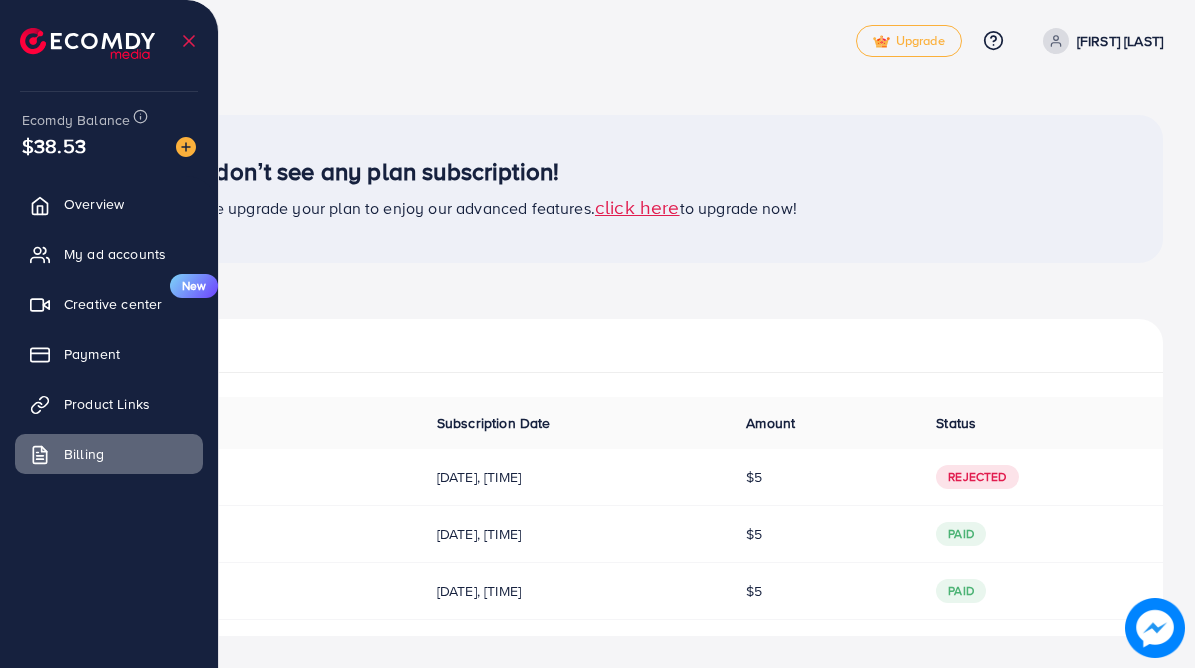 click on "click here" at bounding box center (637, 206) 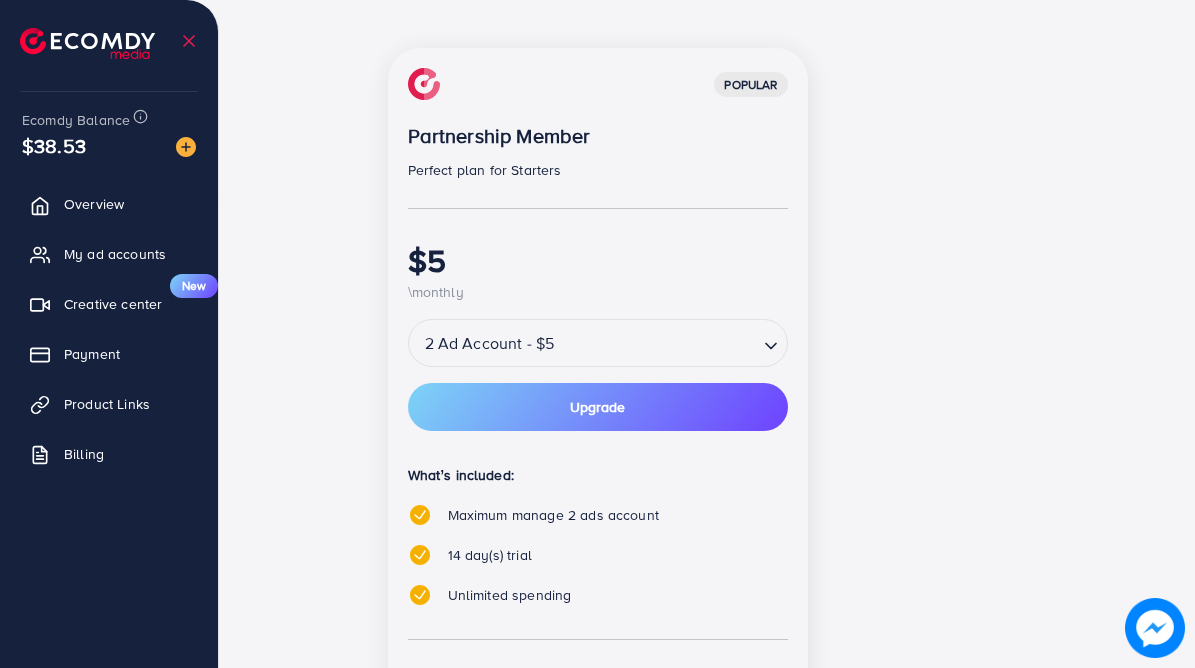 scroll, scrollTop: 247, scrollLeft: 0, axis: vertical 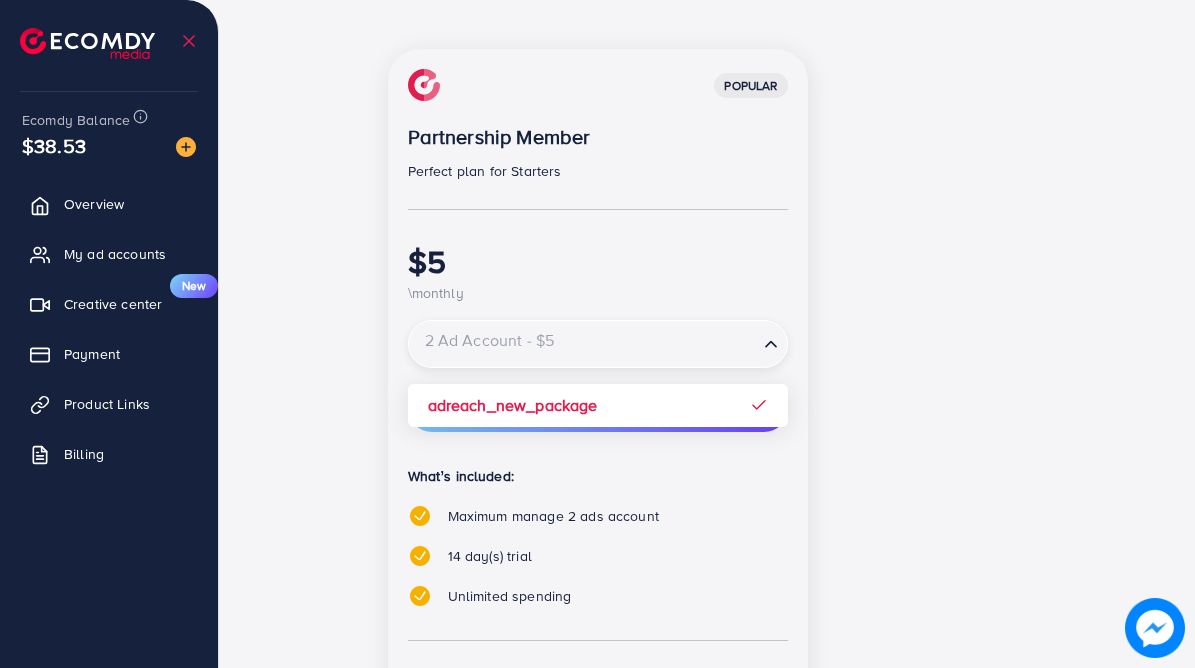 click at bounding box center [583, 344] 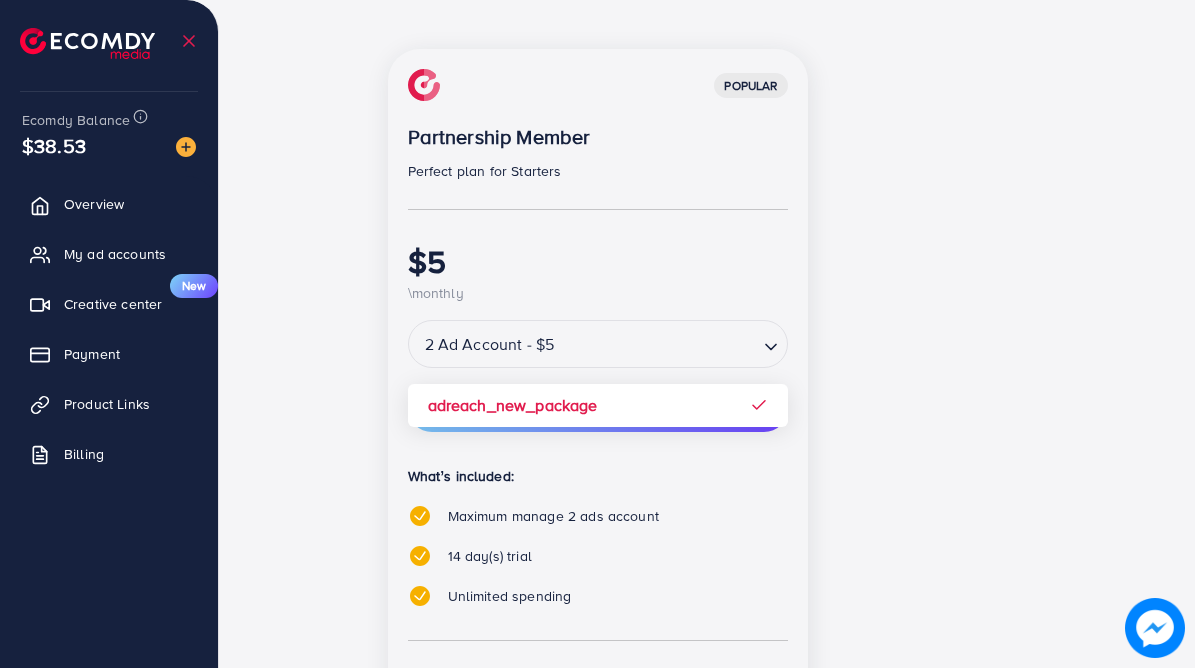 click on "popular   Partnership Member   Perfect plan for Starters   $5   \monthly
2 Ad Account - $5
Loading...     adreach_new_package        Upgrade   What’s included:   Maximum manage 2 ads account   14 day(s) trial   Unlimited spending   Payment method   PayFast   Credit Card   PayPal   Payoneer   USDT   Airwallex" at bounding box center (598, 451) 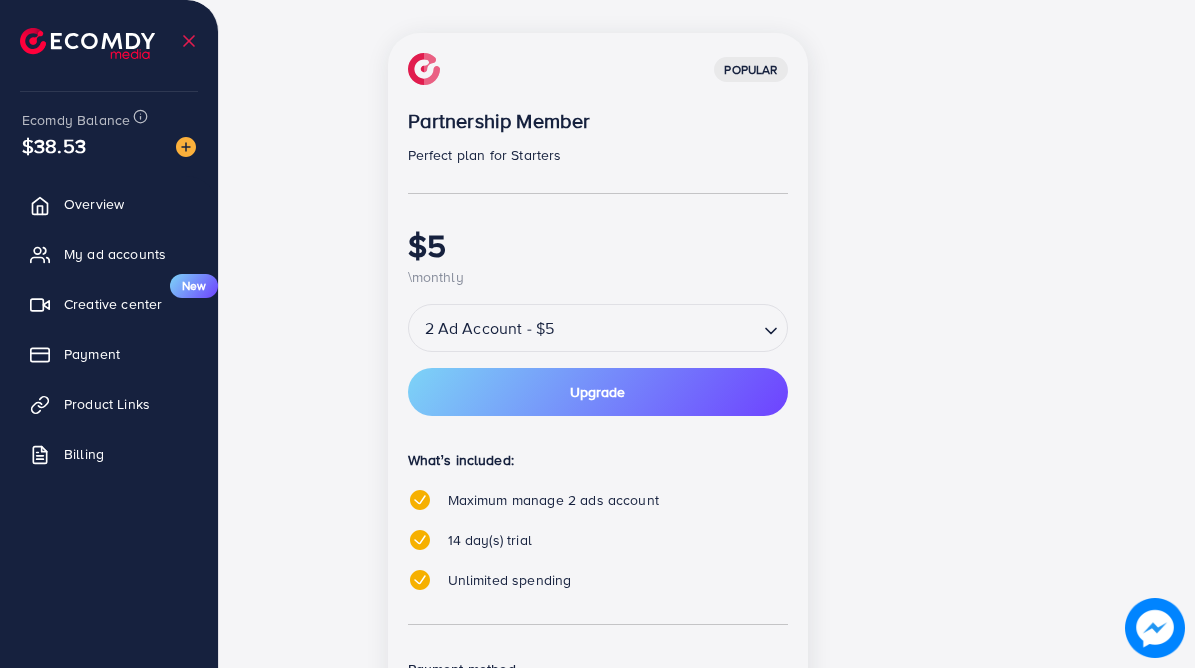 scroll, scrollTop: 255, scrollLeft: 0, axis: vertical 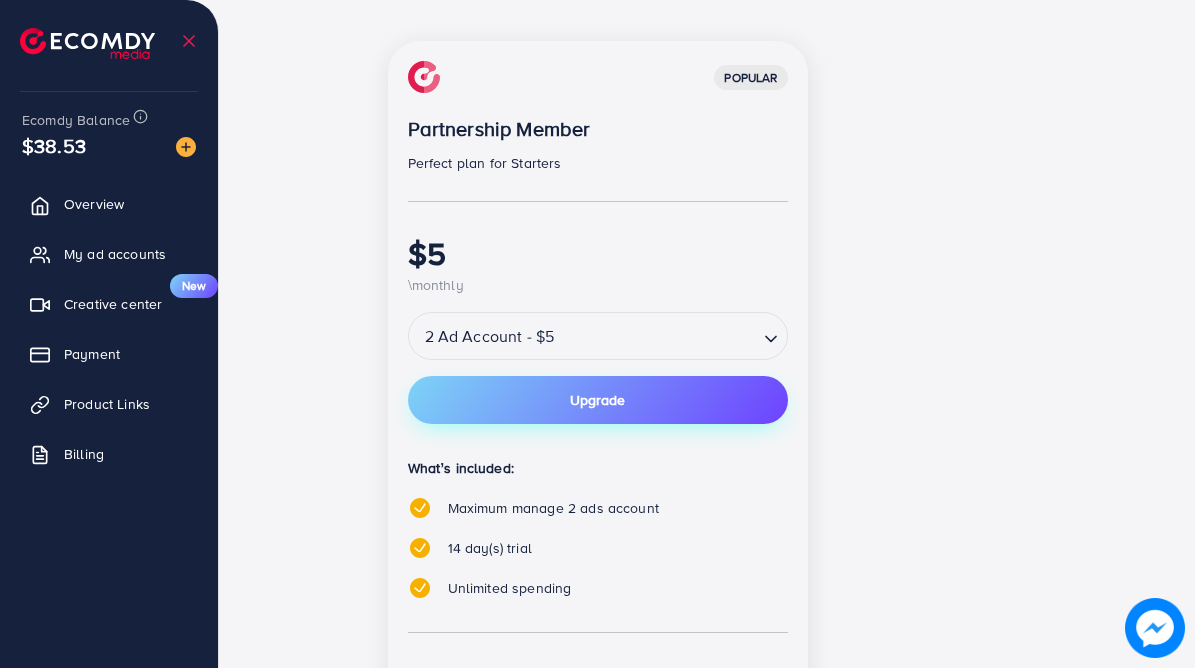 click on "Upgrade" at bounding box center (598, 400) 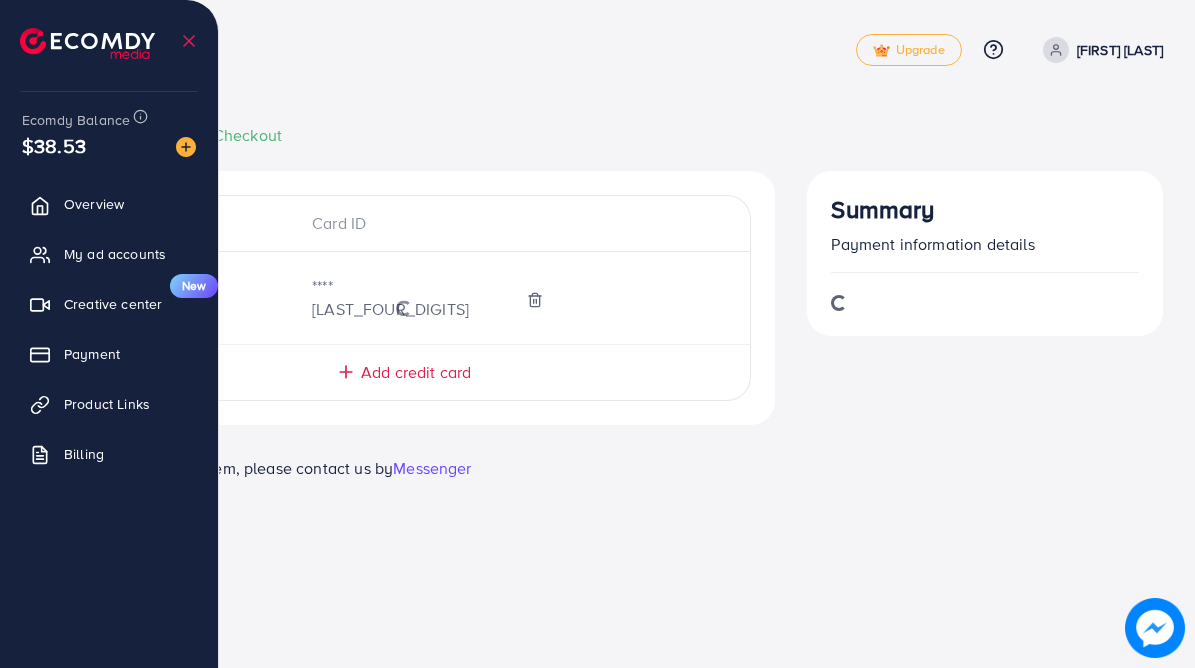scroll, scrollTop: 0, scrollLeft: 0, axis: both 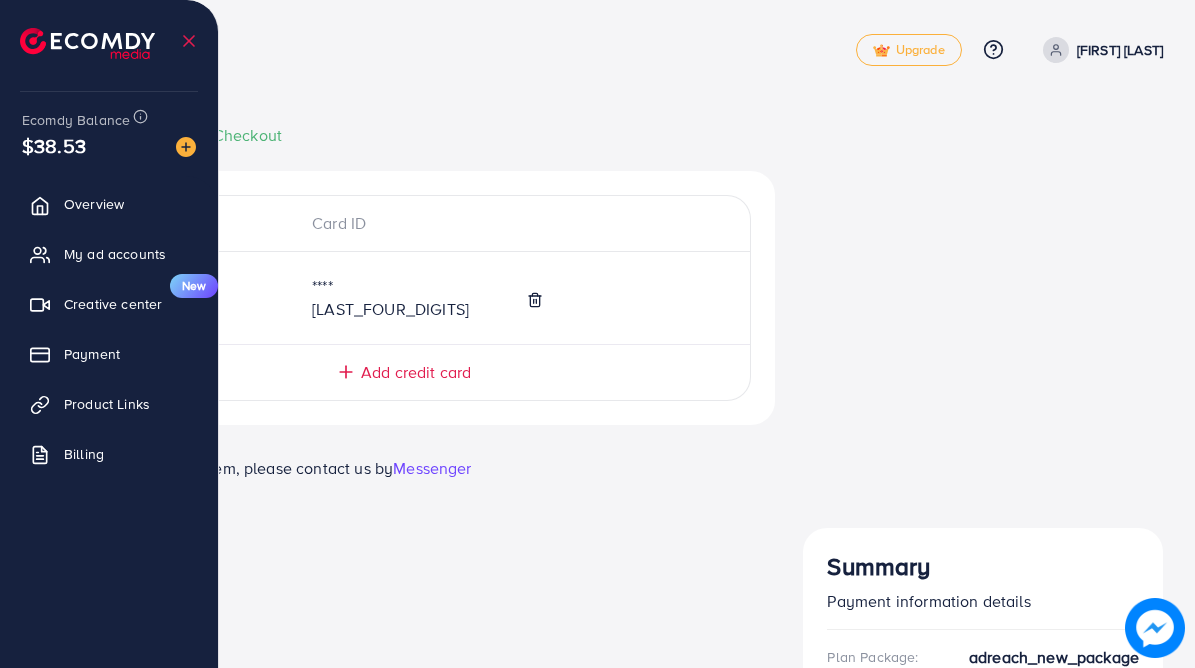 drag, startPoint x: 1003, startPoint y: 457, endPoint x: 644, endPoint y: 339, distance: 377.89548 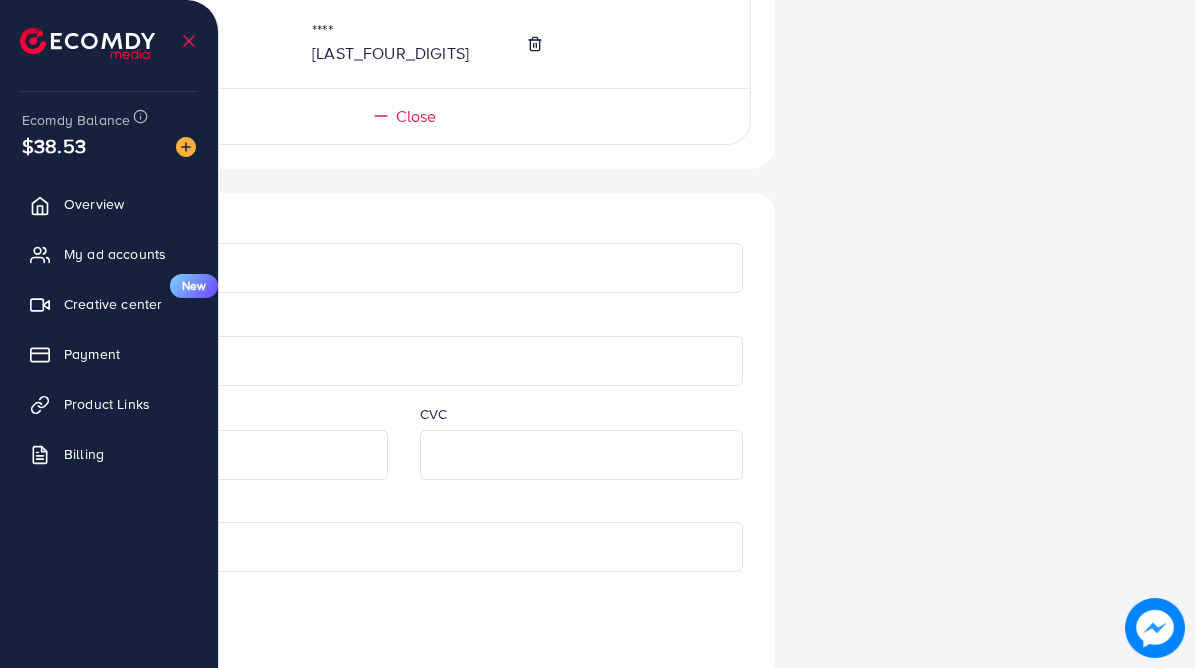 scroll, scrollTop: 254, scrollLeft: 0, axis: vertical 